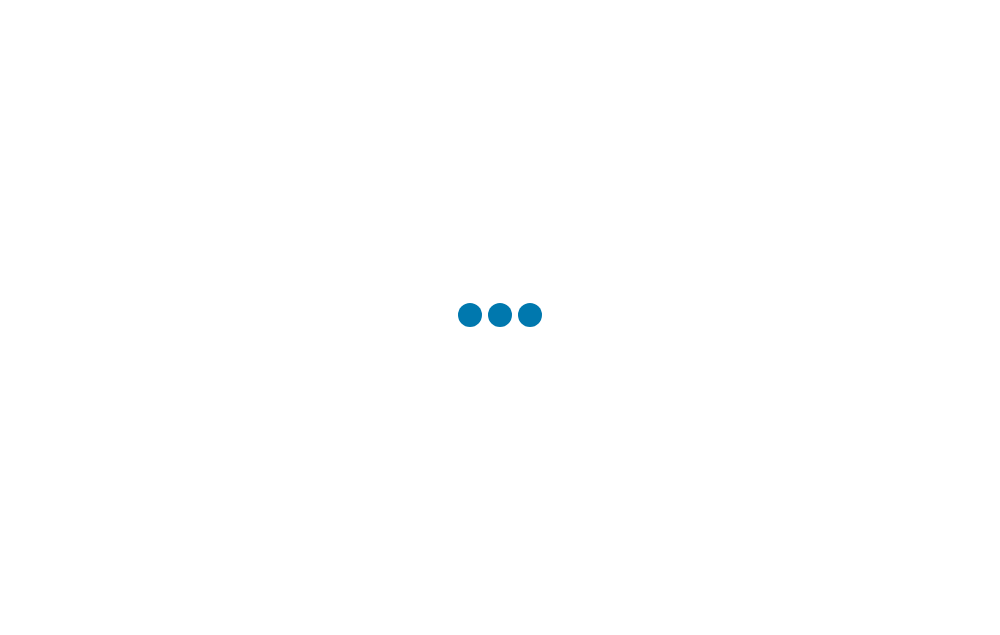 scroll, scrollTop: 0, scrollLeft: 0, axis: both 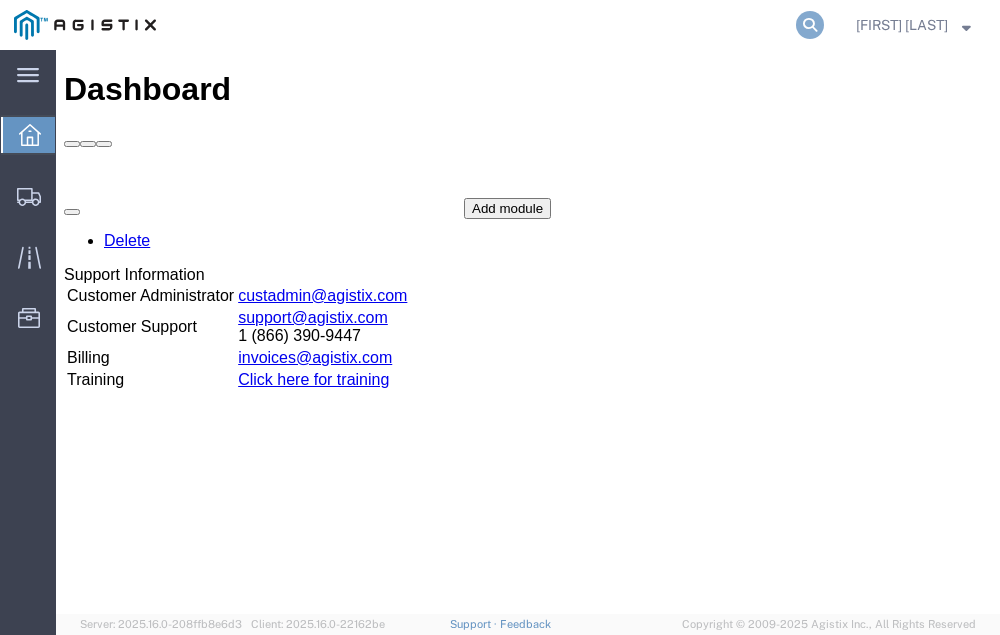 click 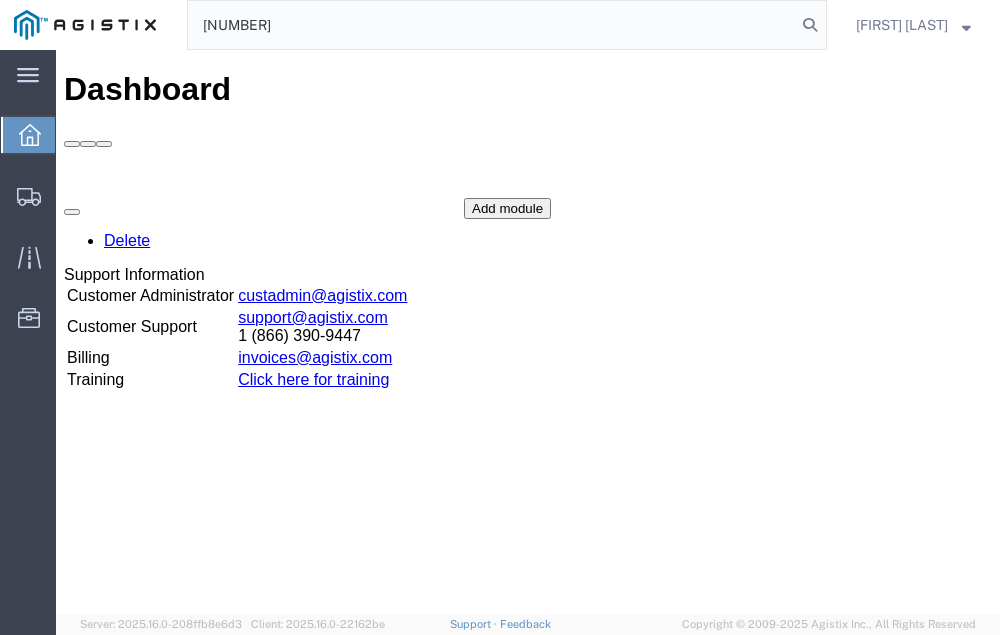 type on "[NUMBER]" 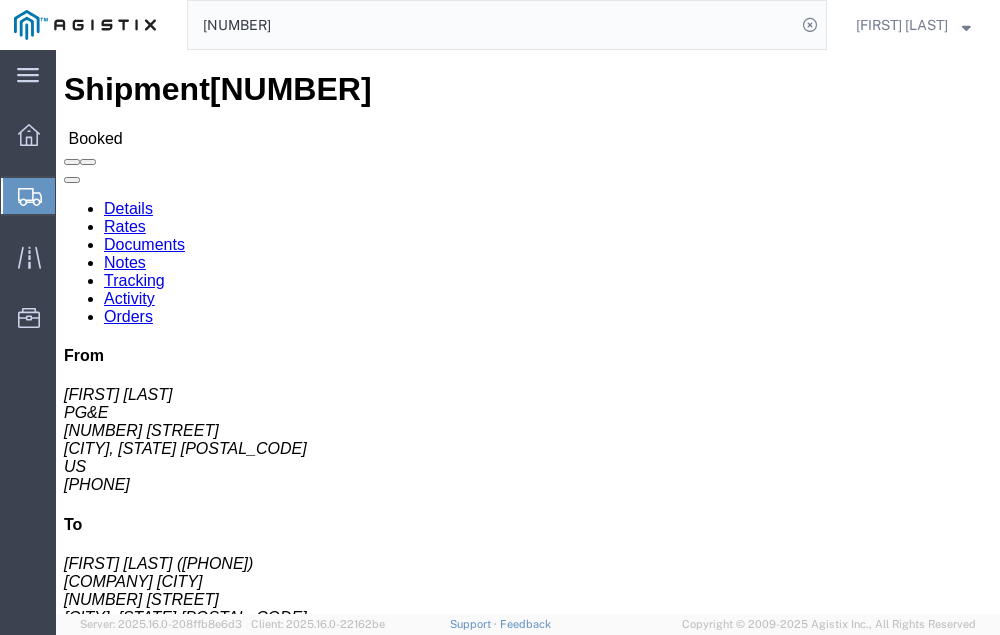 click on "Tracking" 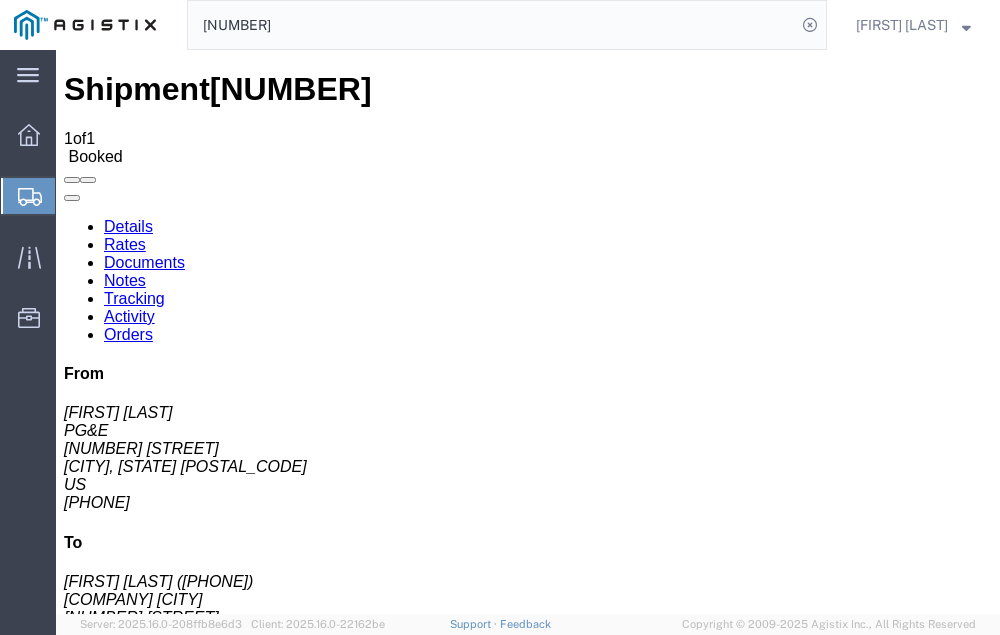 click on "Add New Tracking" at bounding box center (229, 1105) 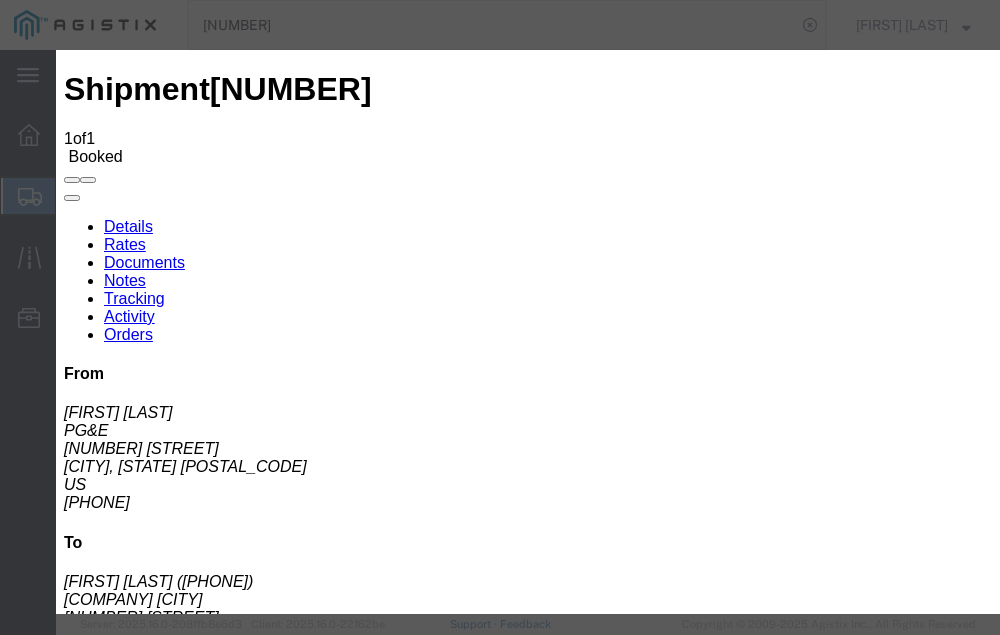 type on "08/05/2025" 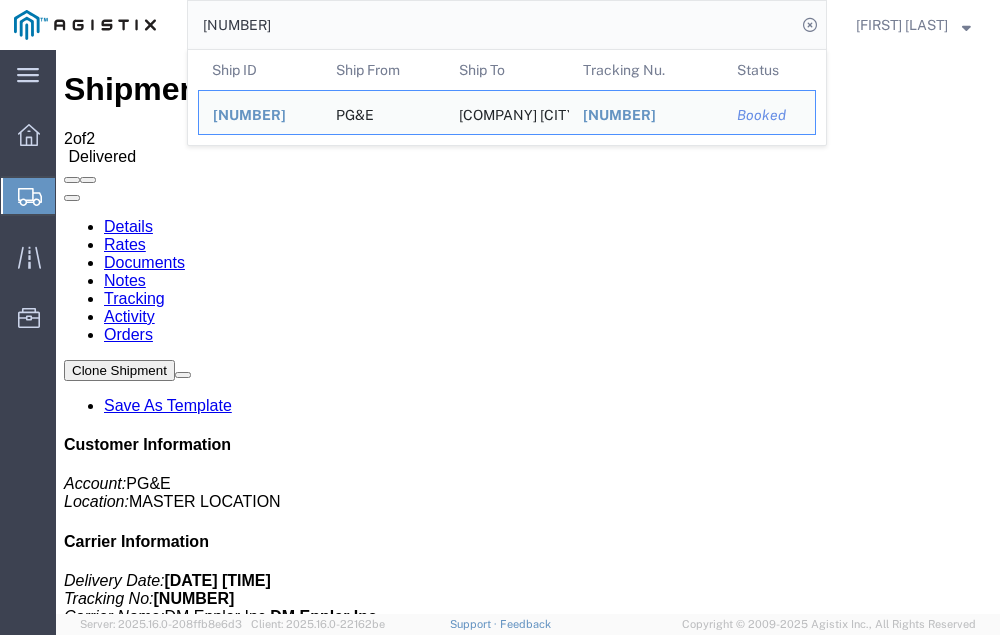 click on "[NUMBER]" 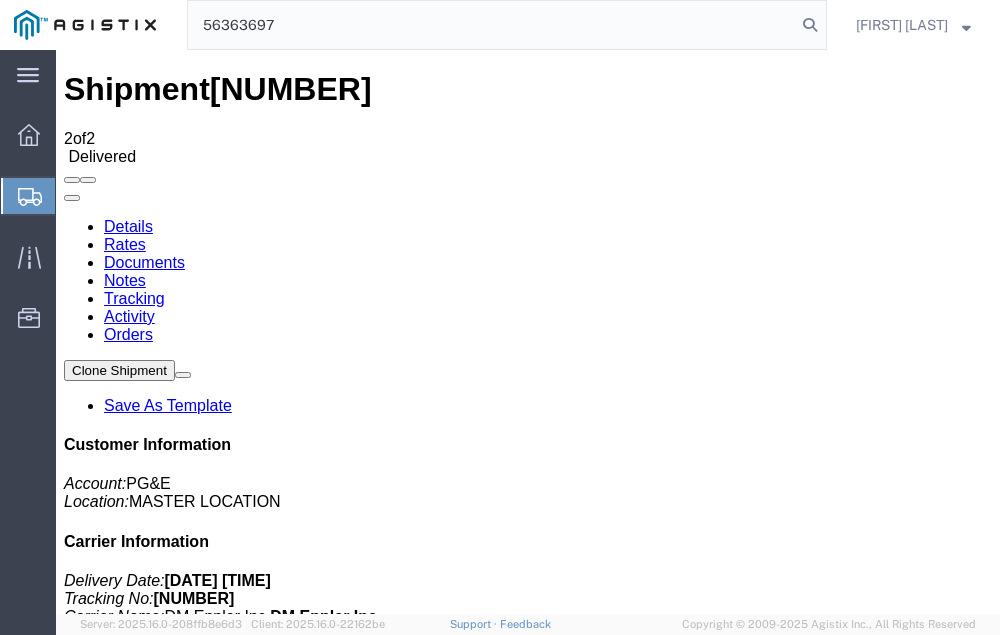 type on "56363697" 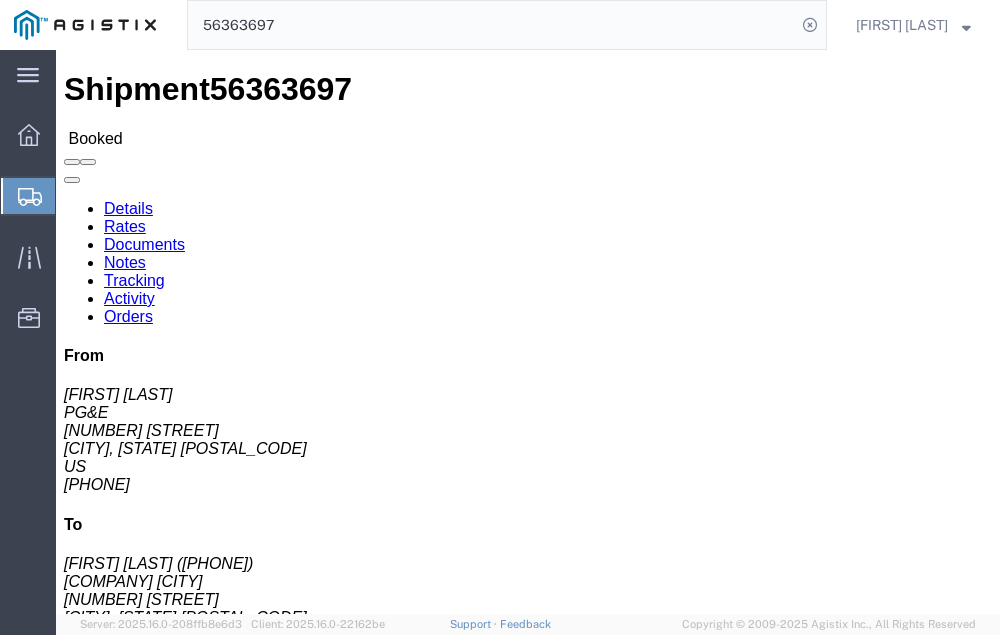 click on "Tracking" 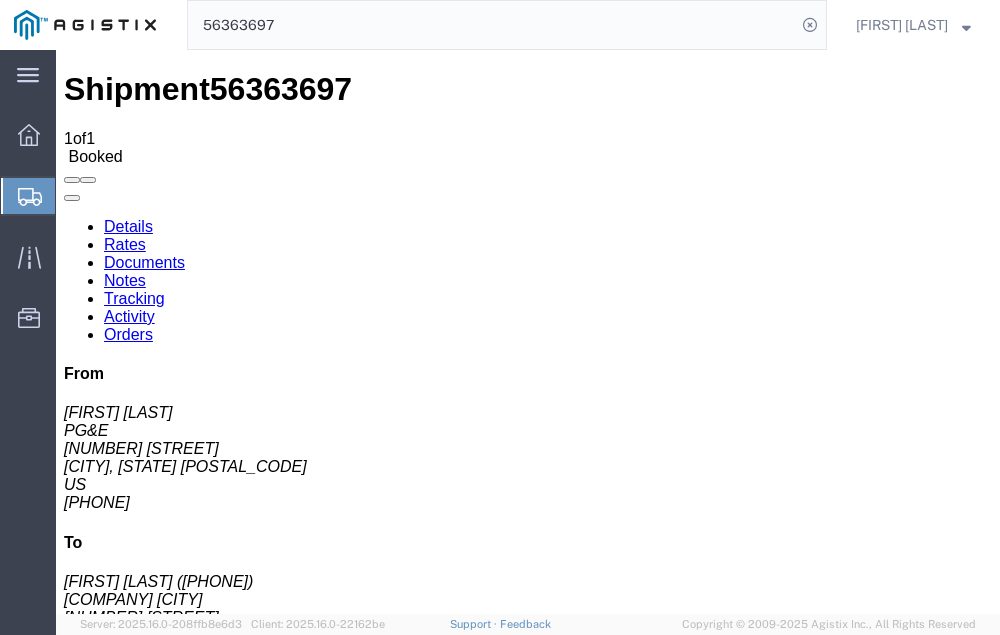 click on "Add New Tracking" at bounding box center (229, 1105) 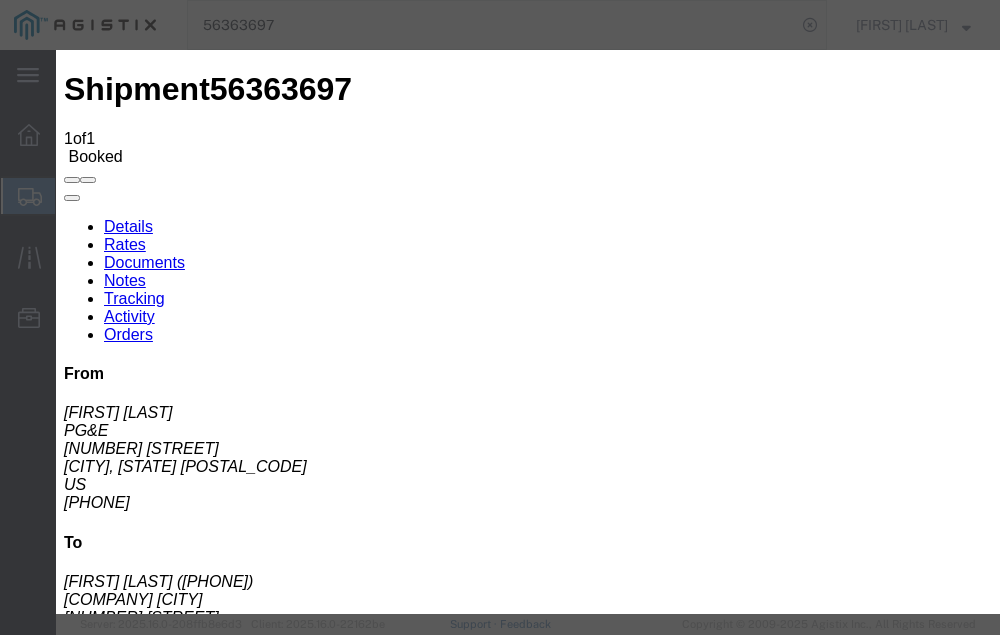 type on "08/05/2025" 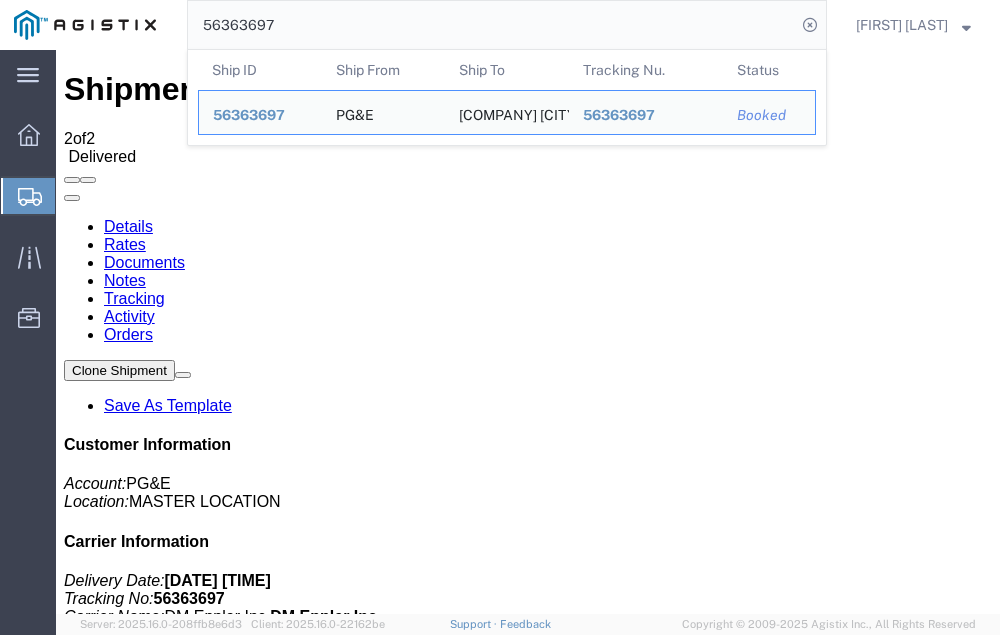 click on "56363697" 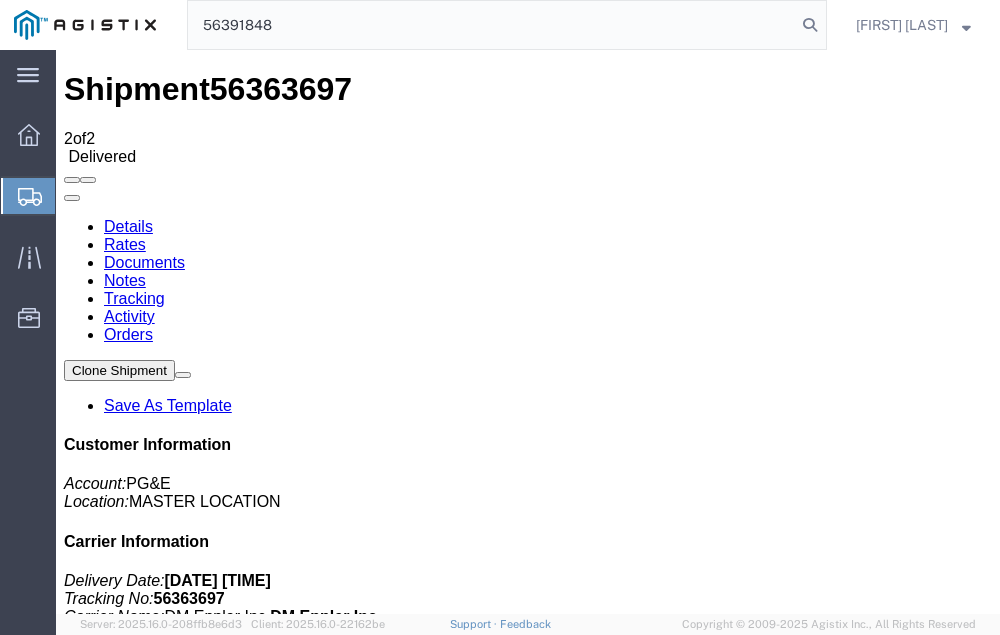 type on "56391848" 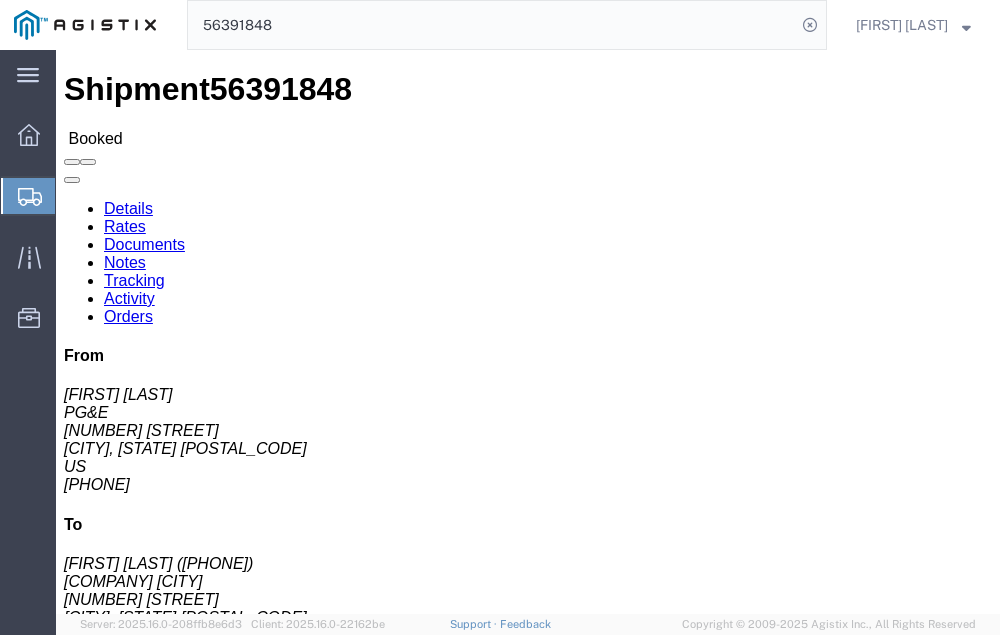 click on "Tracking" 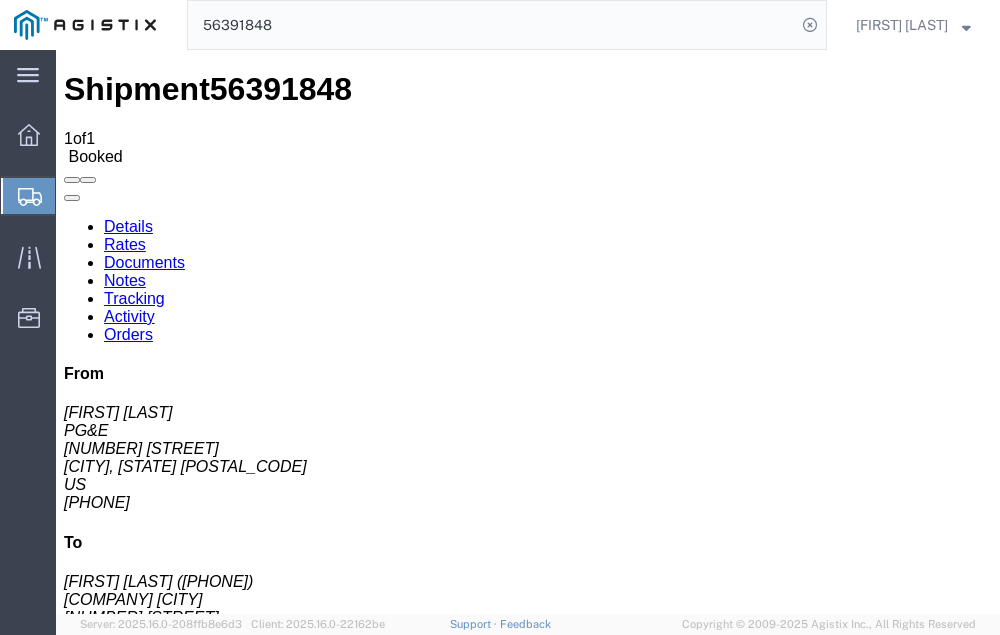 click on "Add New Tracking" at bounding box center [229, 1105] 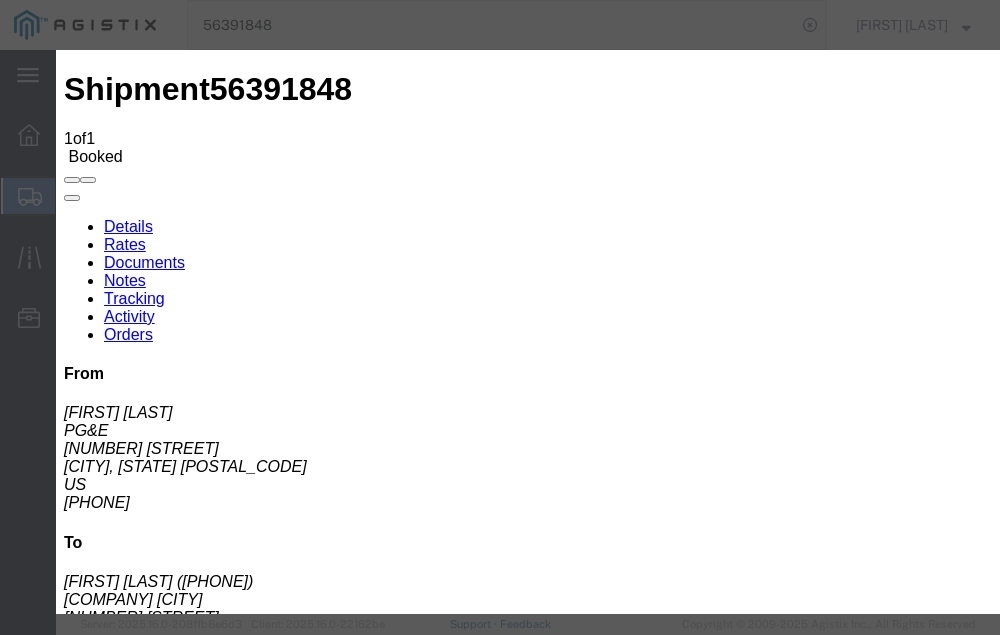 type on "08/05/2025" 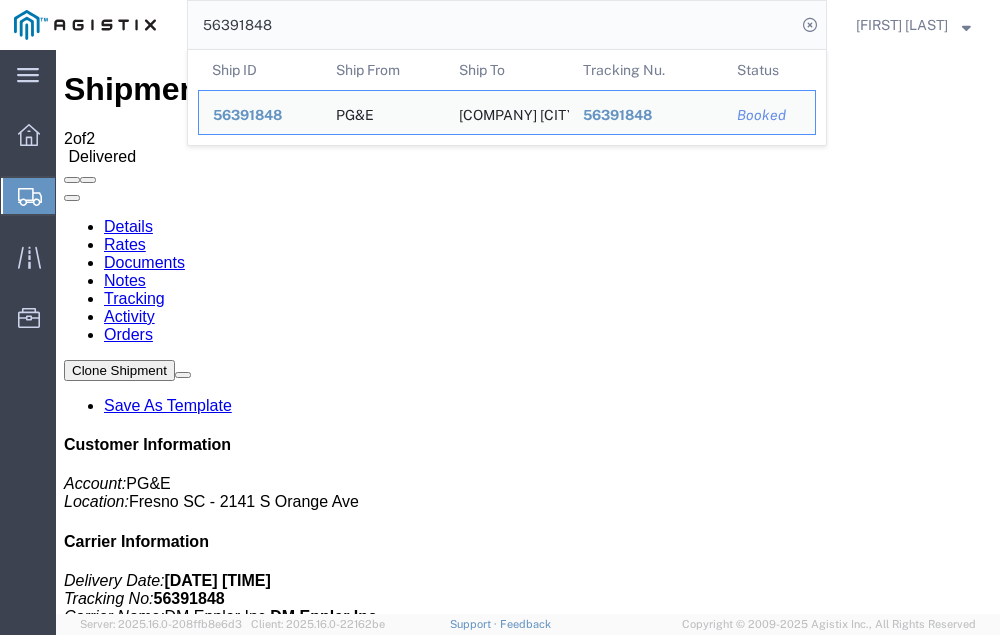 click on "56391848" 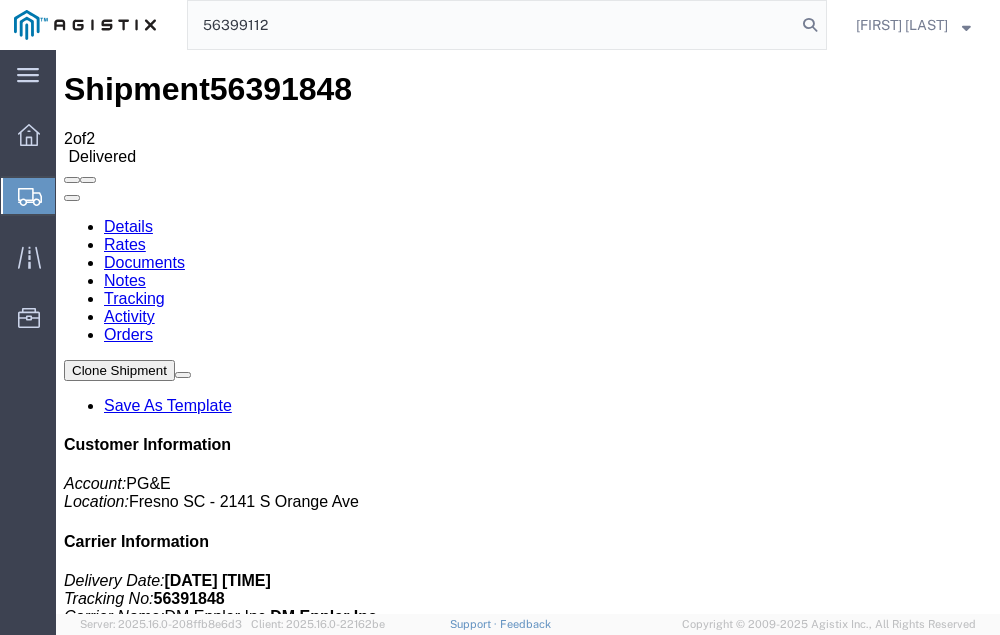 type on "56399112" 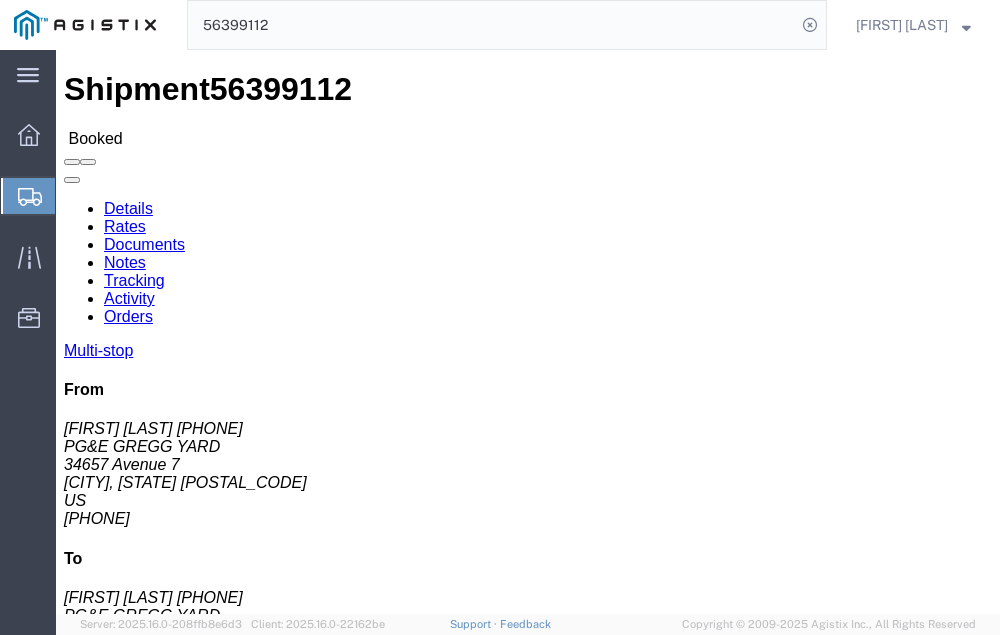 click on "Tracking" 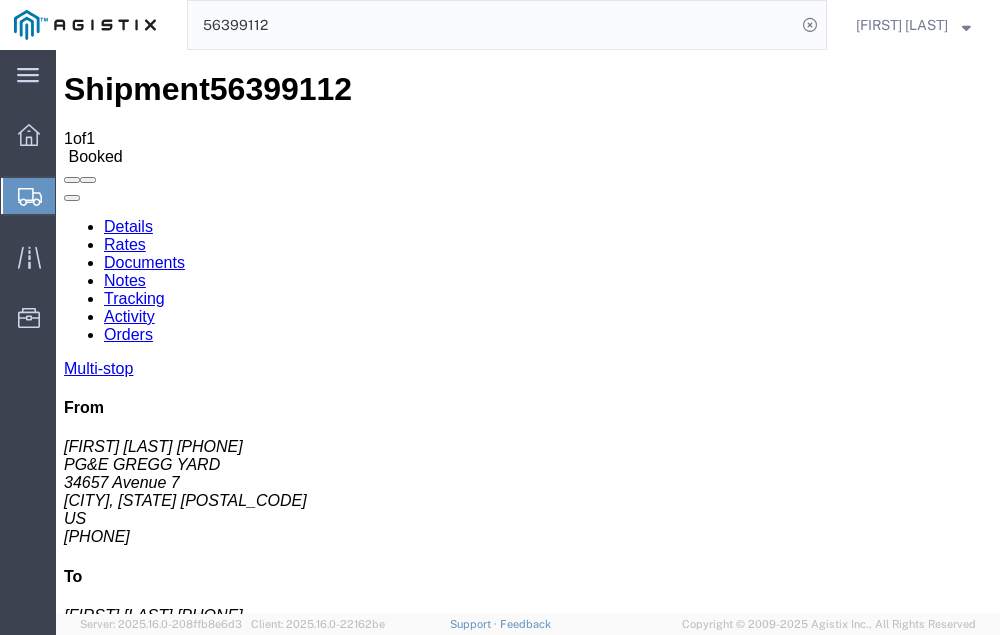 click on "Add New Tracking" at bounding box center [229, 1100] 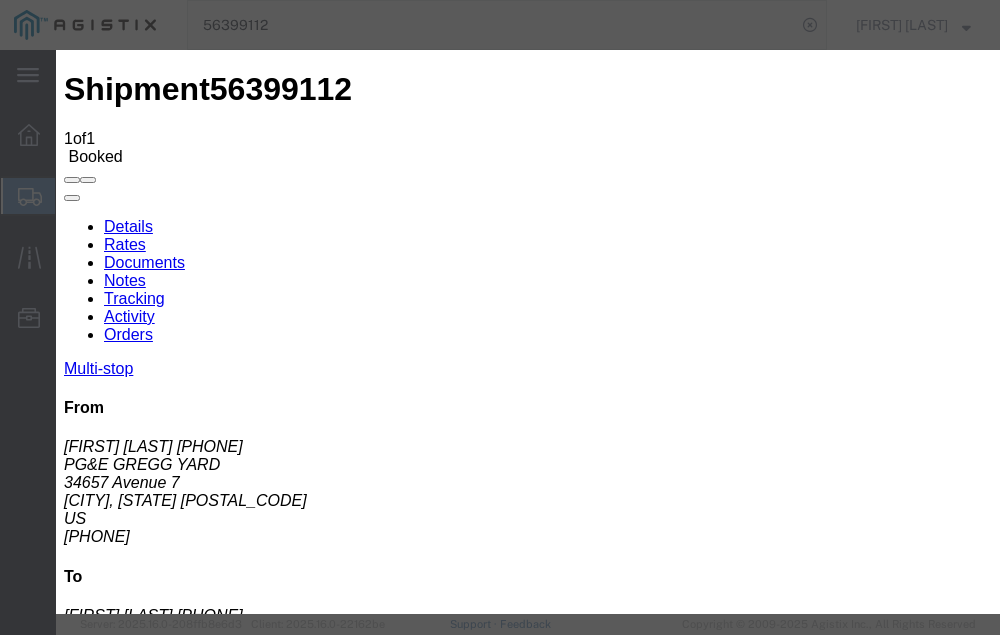 type on "08/05/2025" 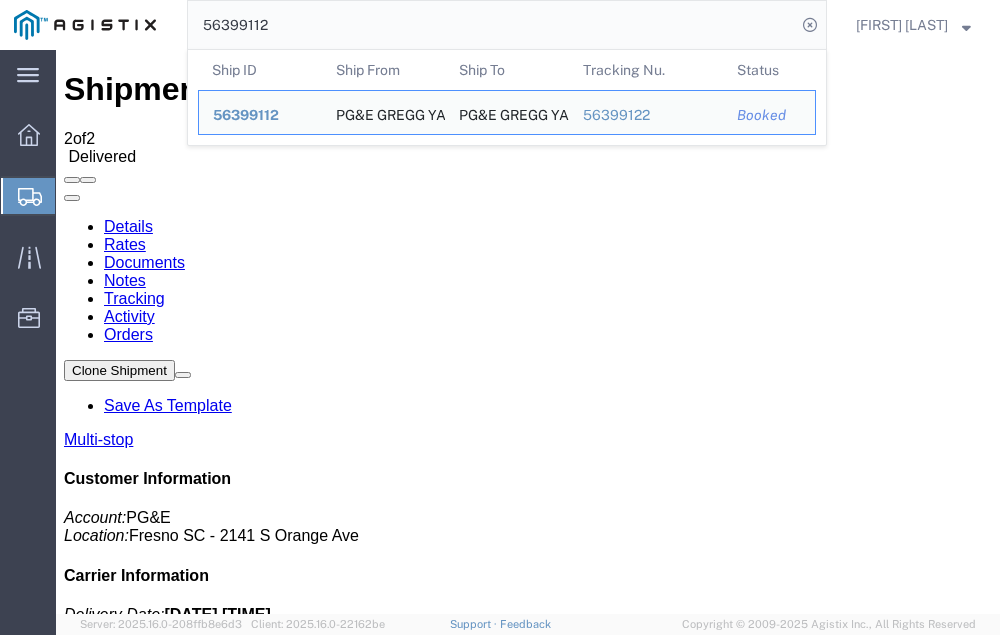 click on "56399112" 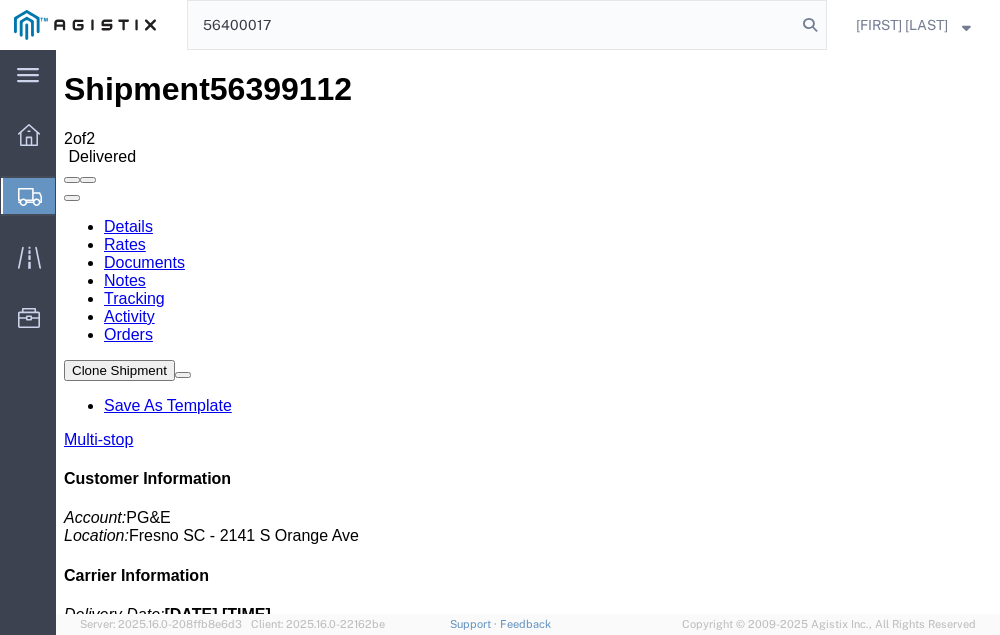 type on "56400017" 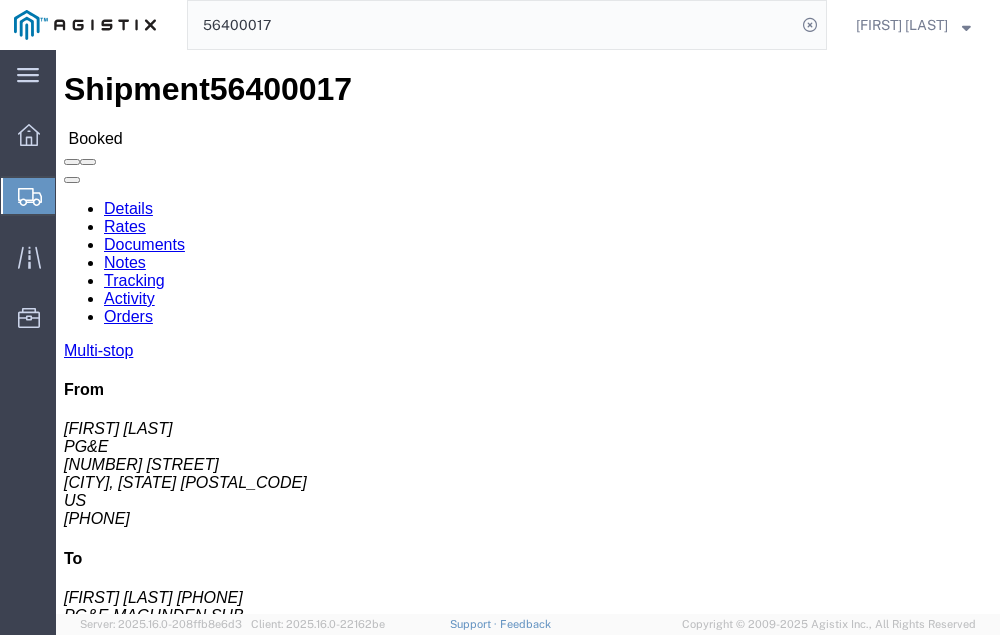 click on "Tracking" 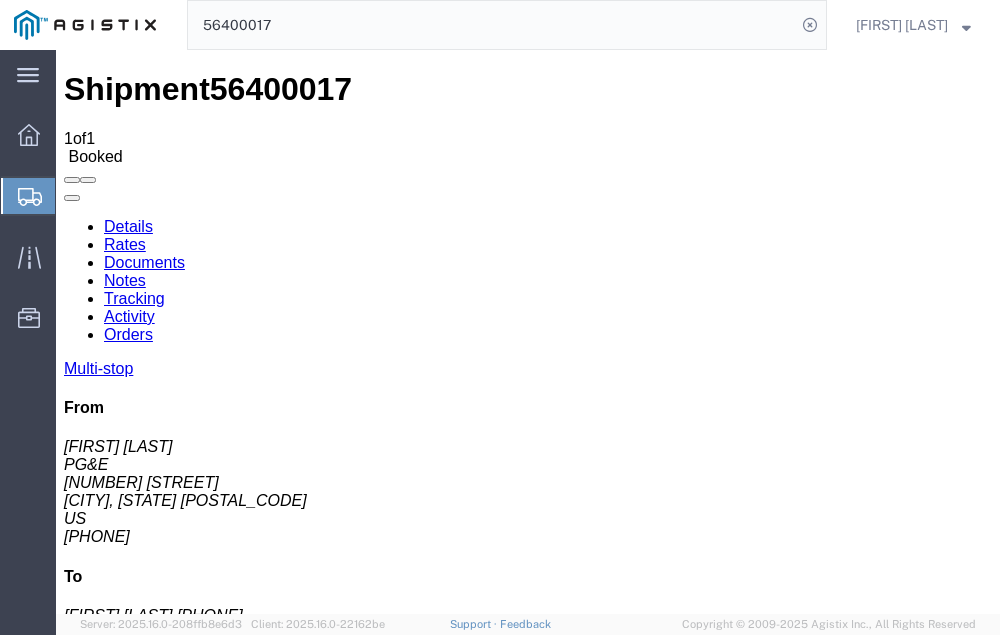 click on "Add New Tracking" at bounding box center [229, 1100] 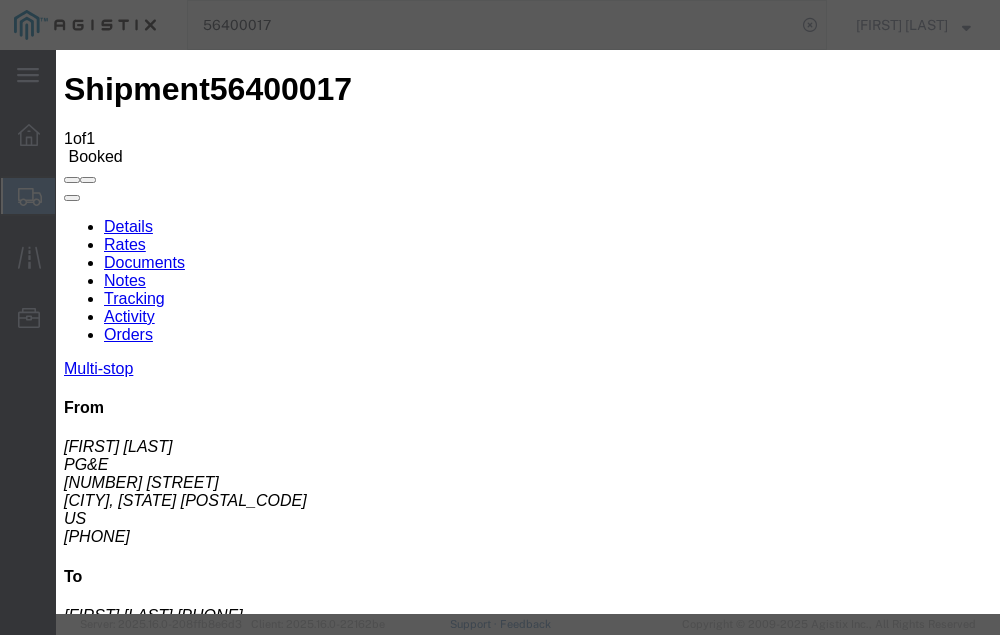type on "08/05/2025" 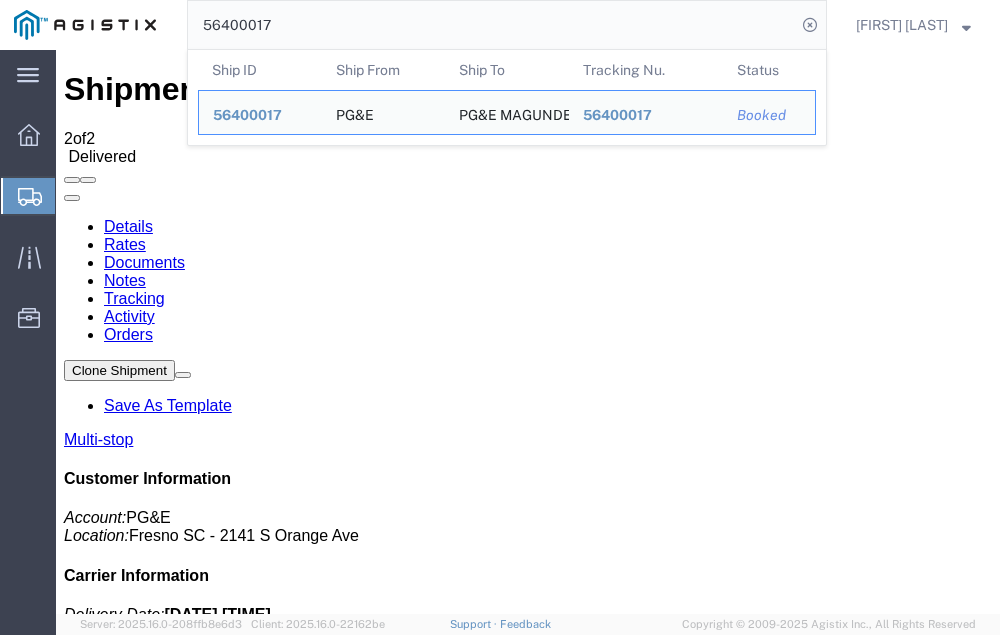 click on "56400017" 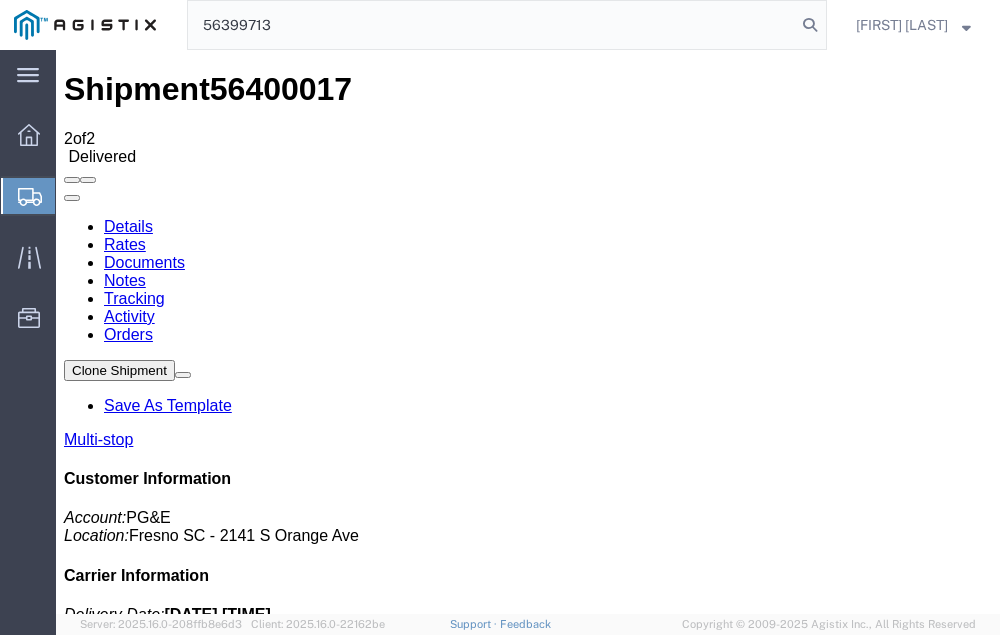 type on "56399713" 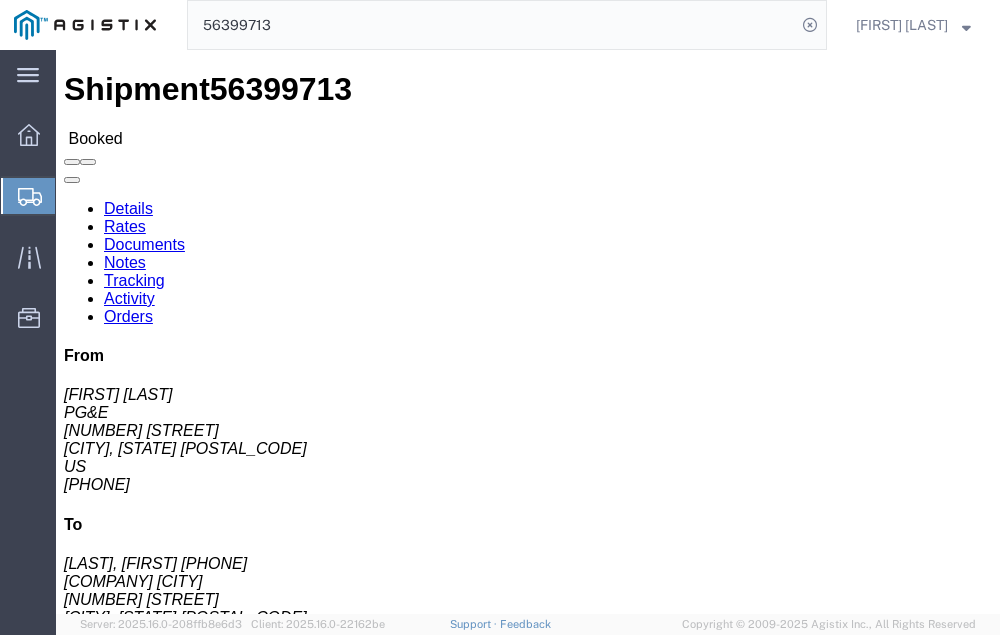 click on "Tracking" 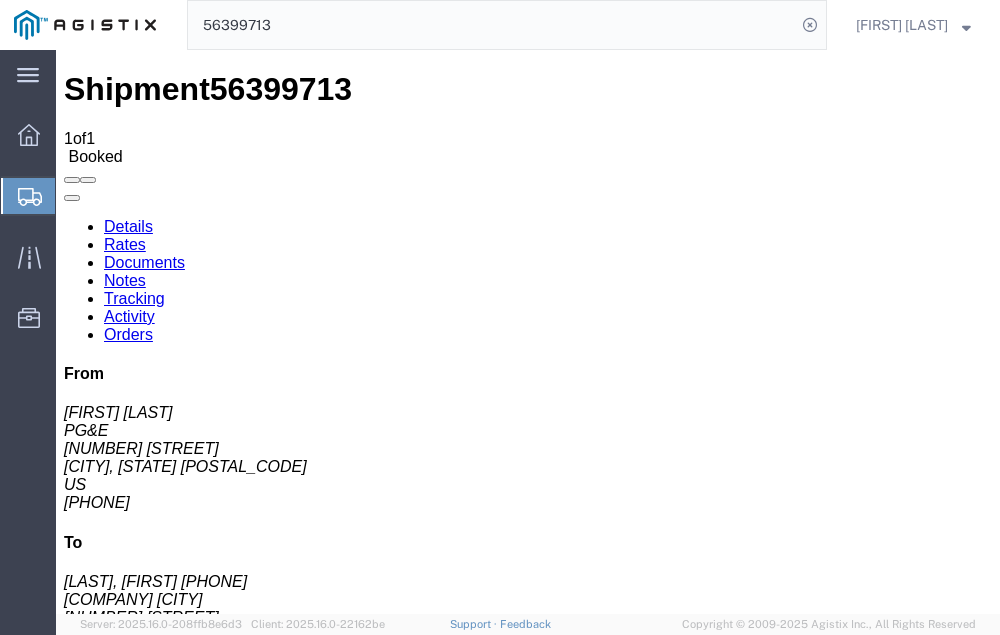 click on "Add New Tracking" at bounding box center [229, 1105] 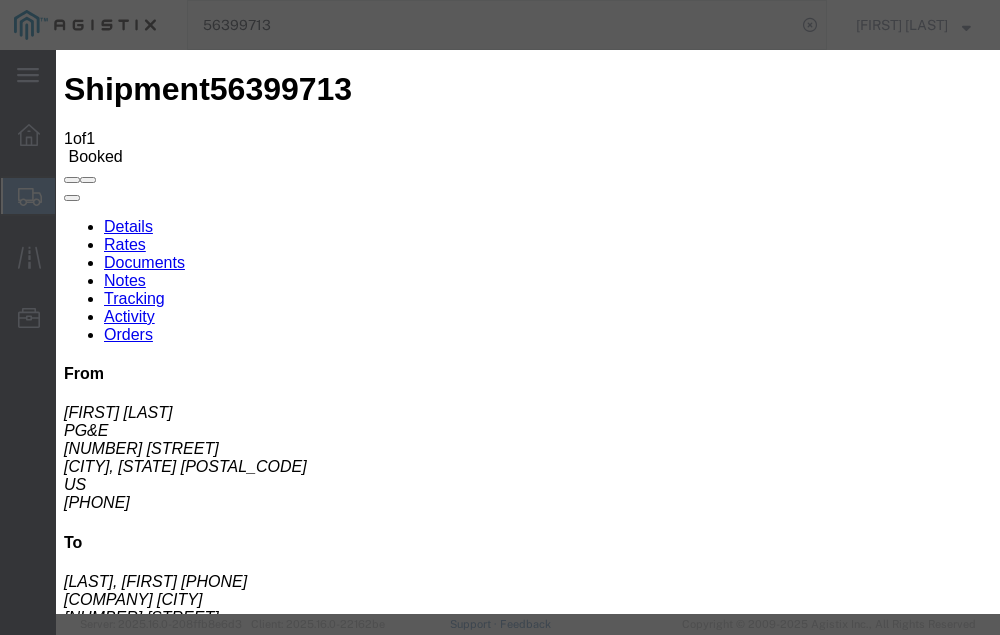 type on "08/05/2025" 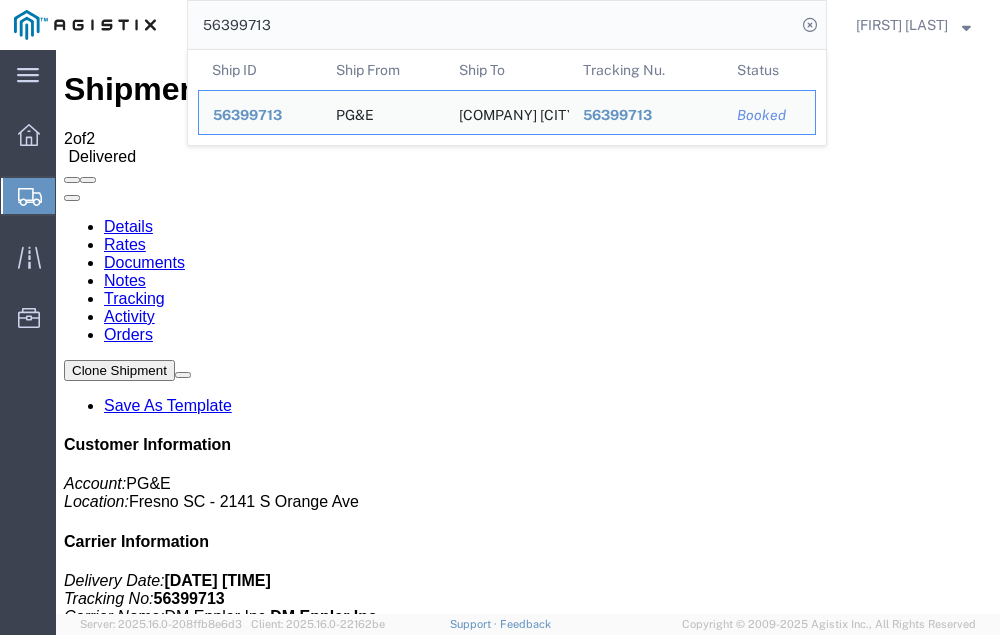 click on "56399713" 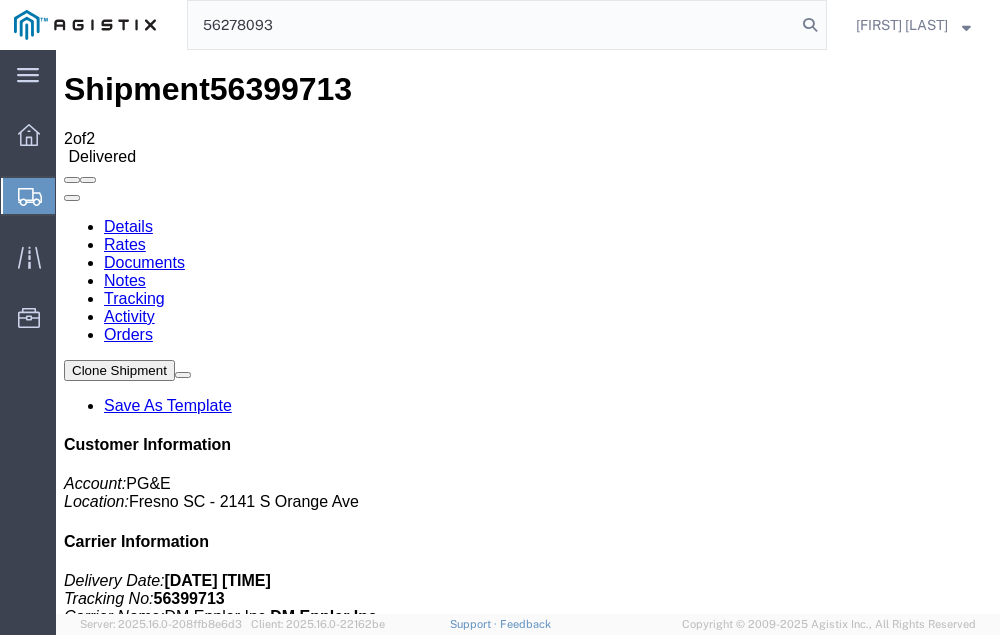 type on "56278093" 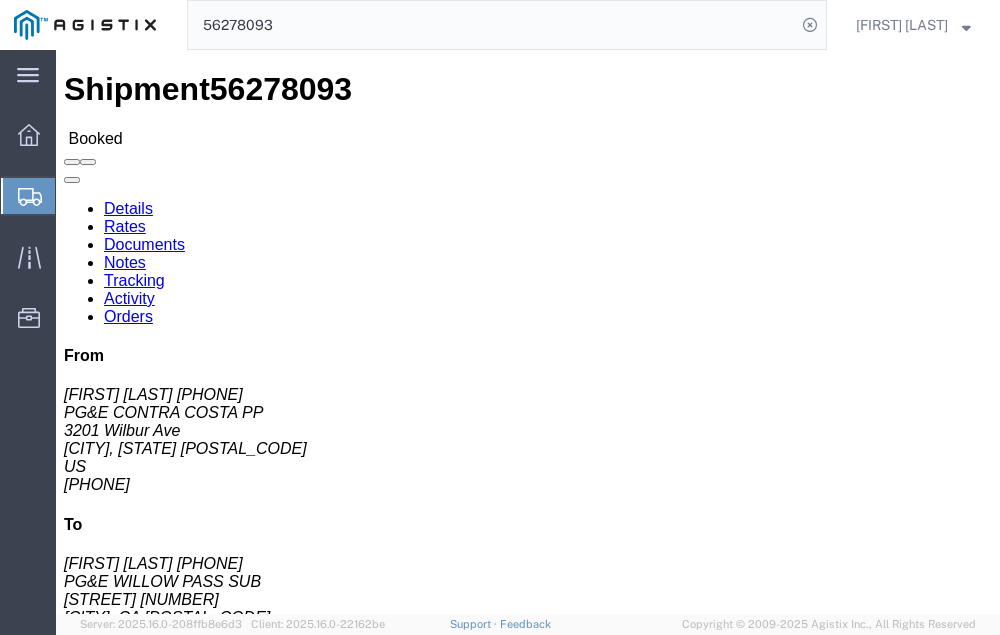 click on "Tracking" 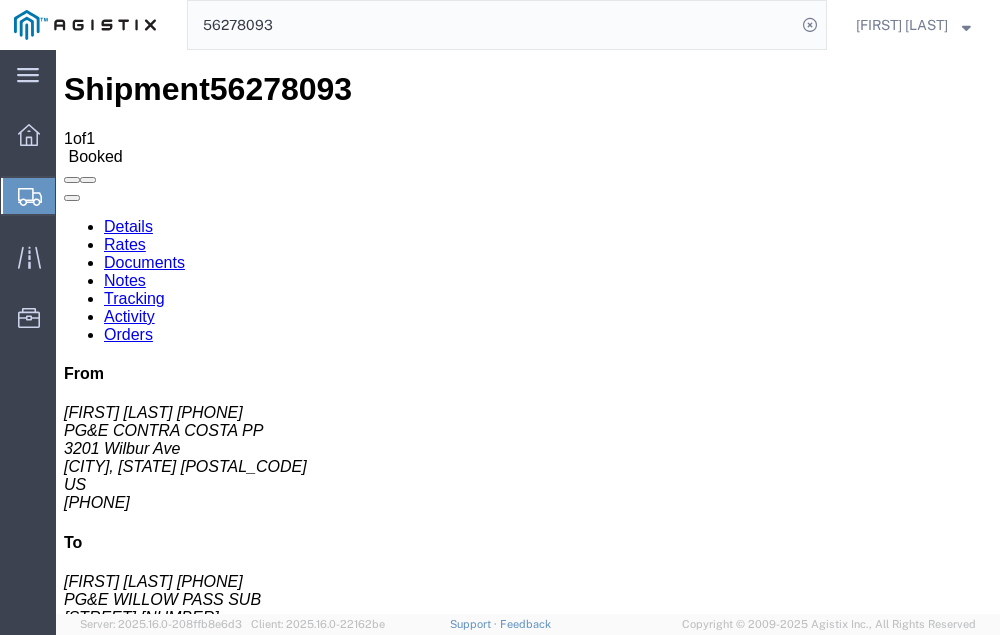 click on "Add New Tracking" at bounding box center [229, 1105] 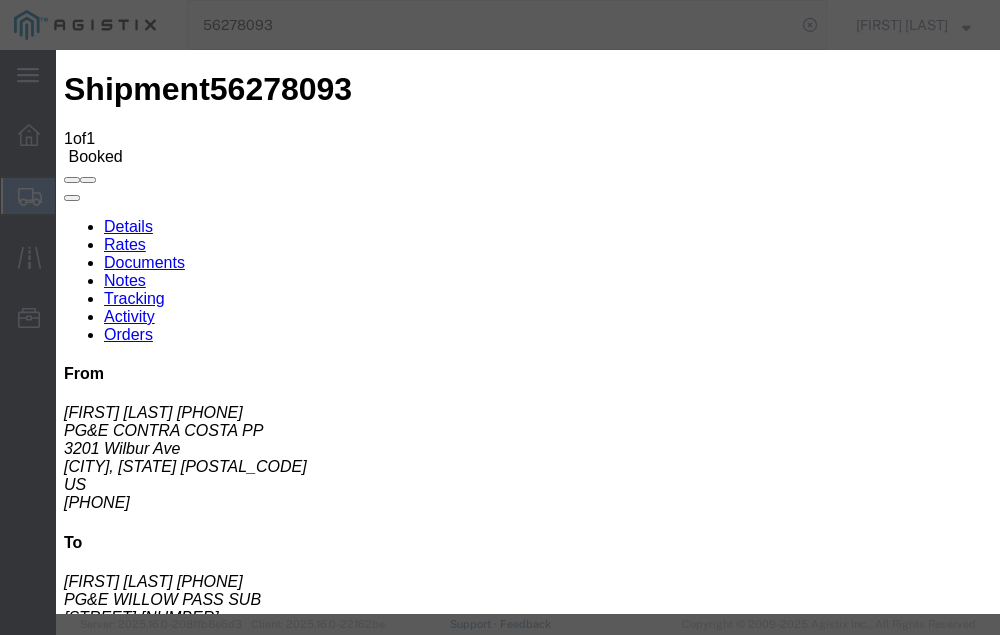 type on "08/05/2025" 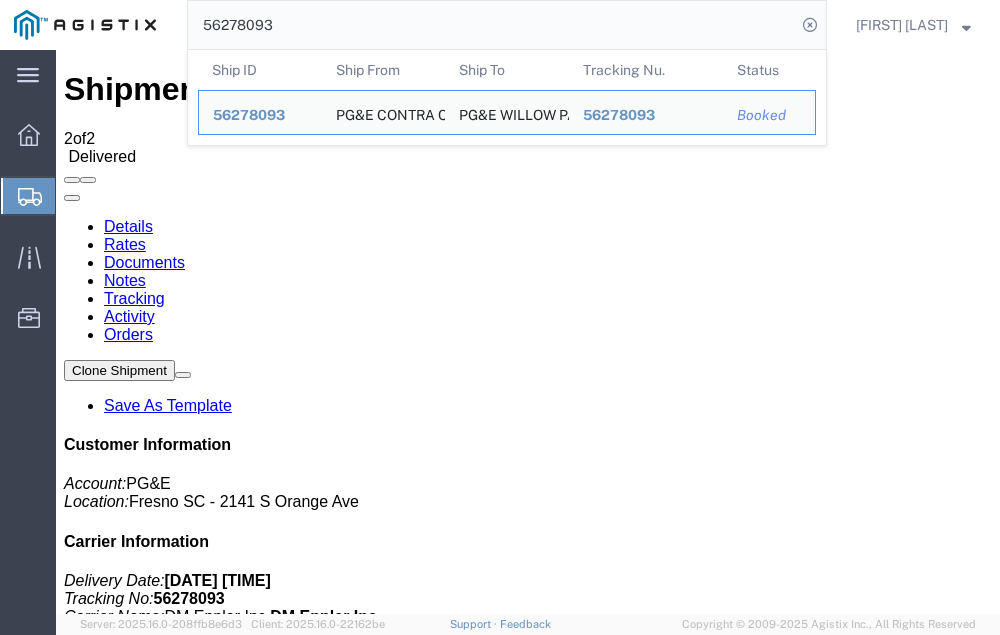click on "56278093" 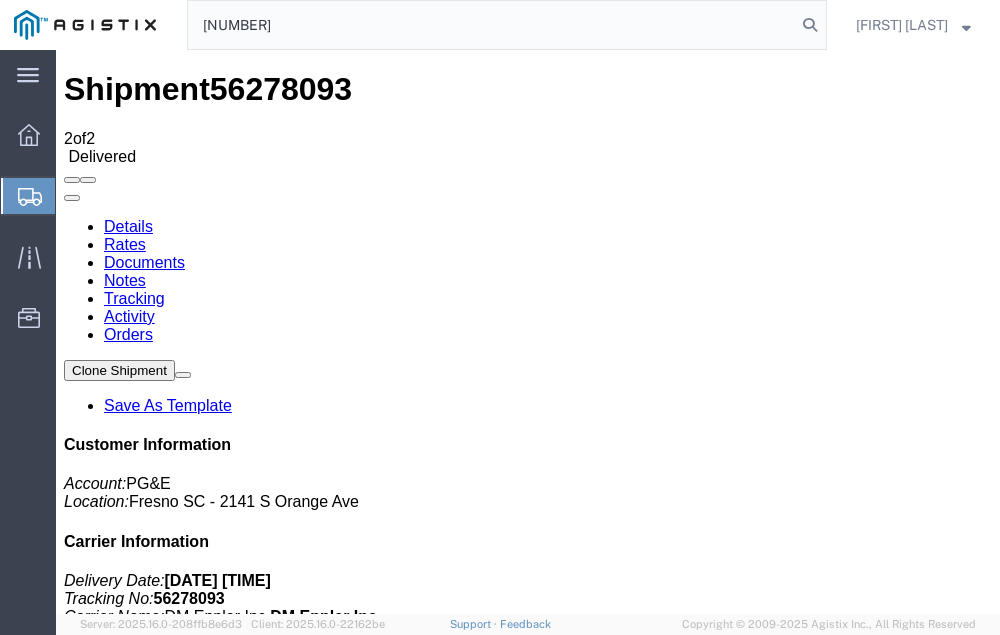 type on "[NUMBER]" 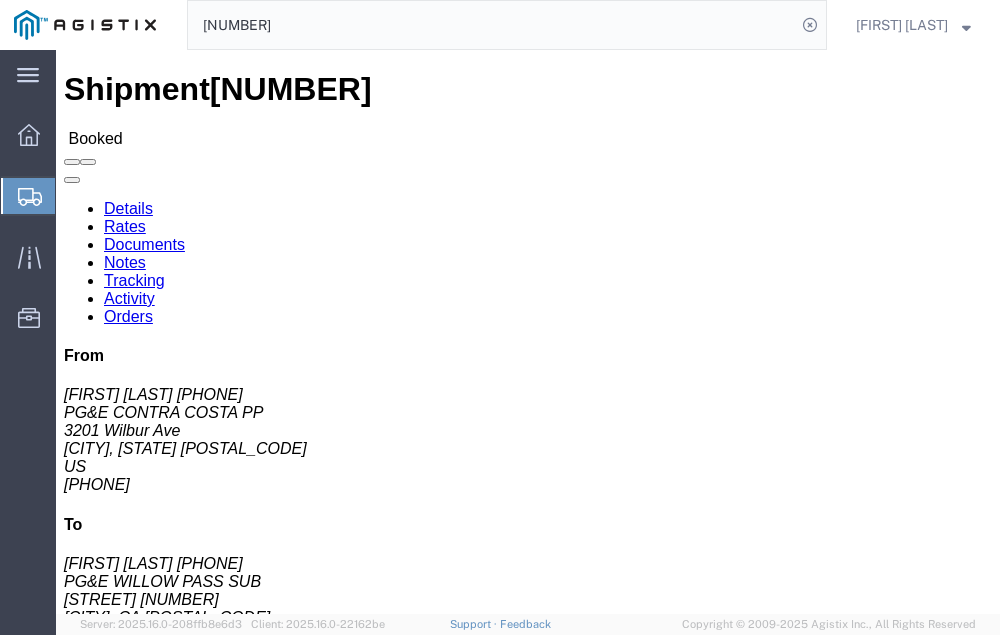 click on "Tracking" 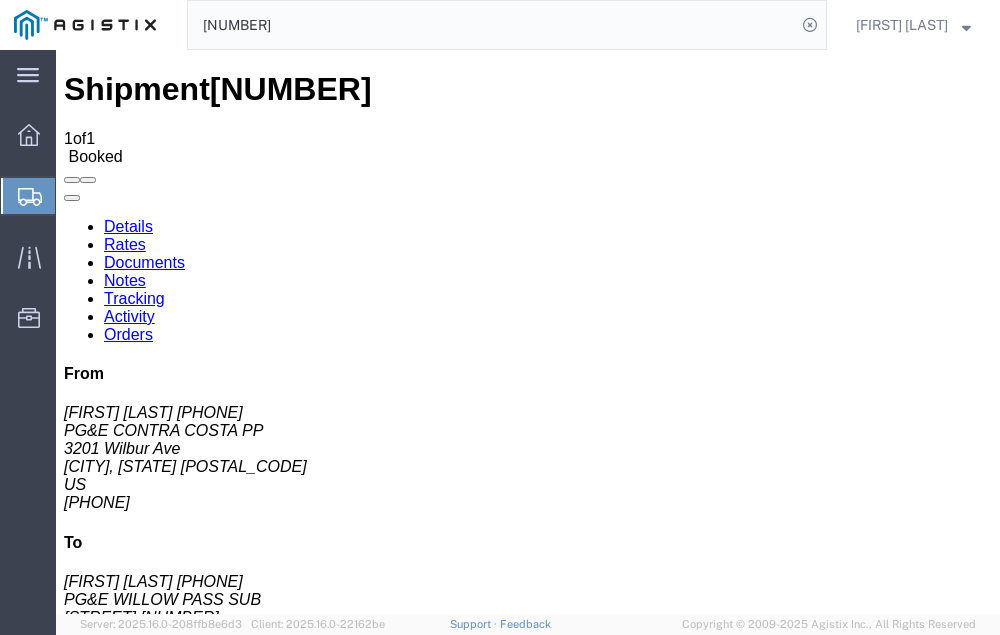 click on "Add New Tracking" at bounding box center (229, 1105) 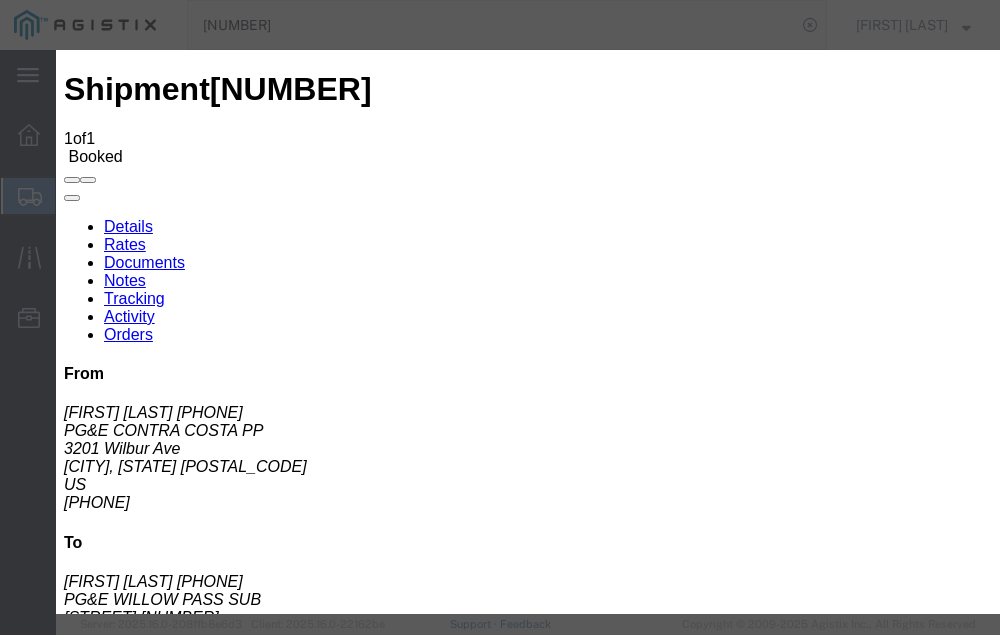 type on "08/05/2025" 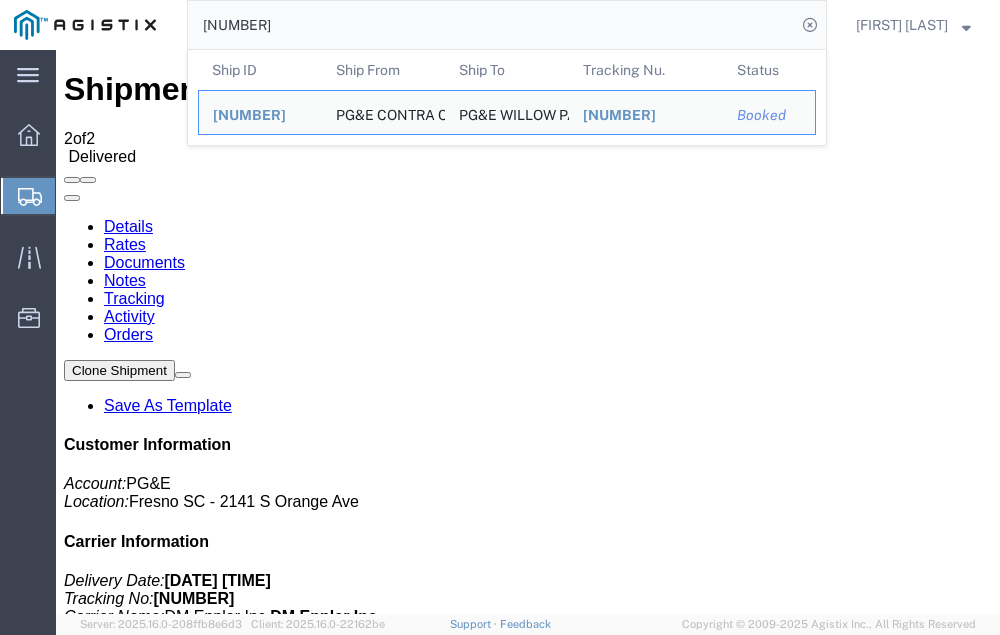 click on "[NUMBER]" 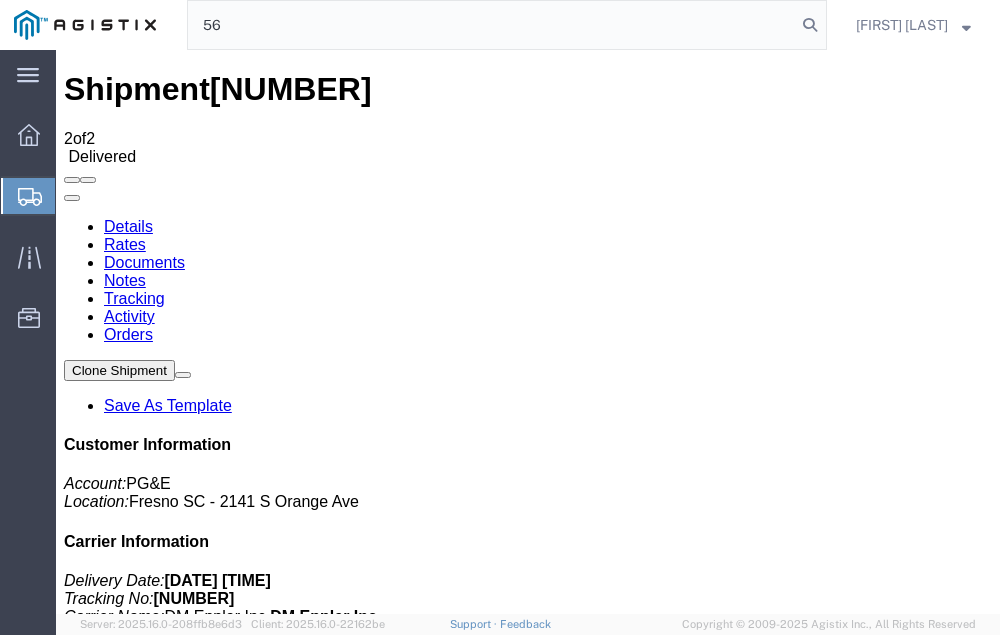 type on "5" 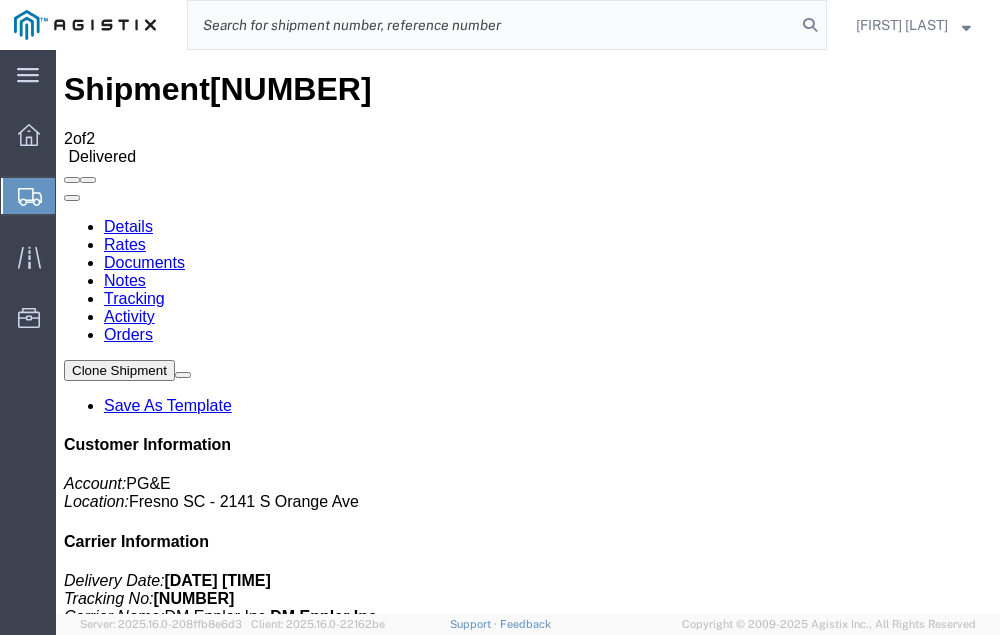 type 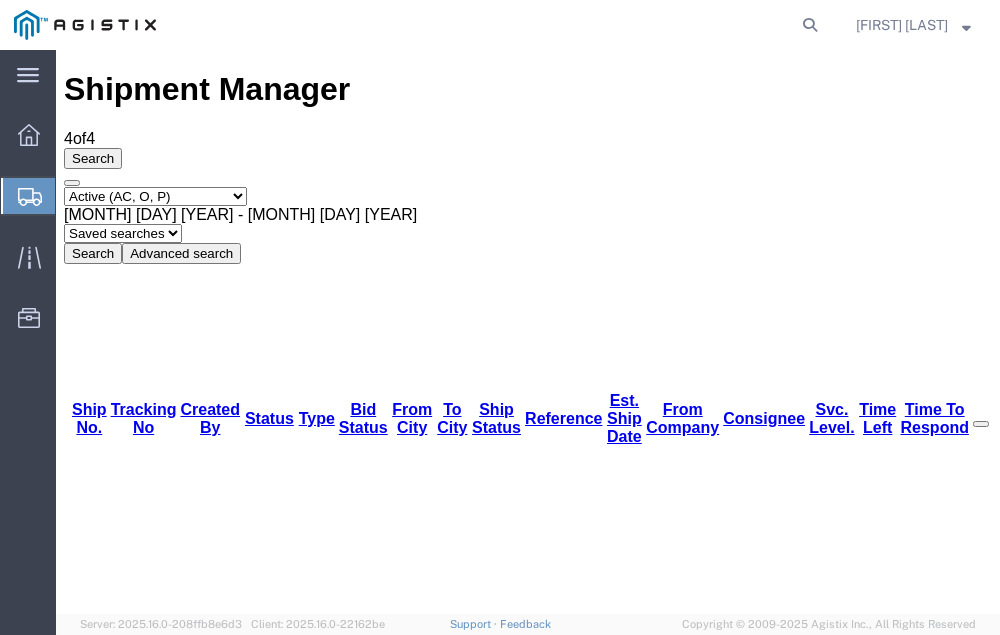 click on "[NUMBER]" at bounding box center [123, 1873] 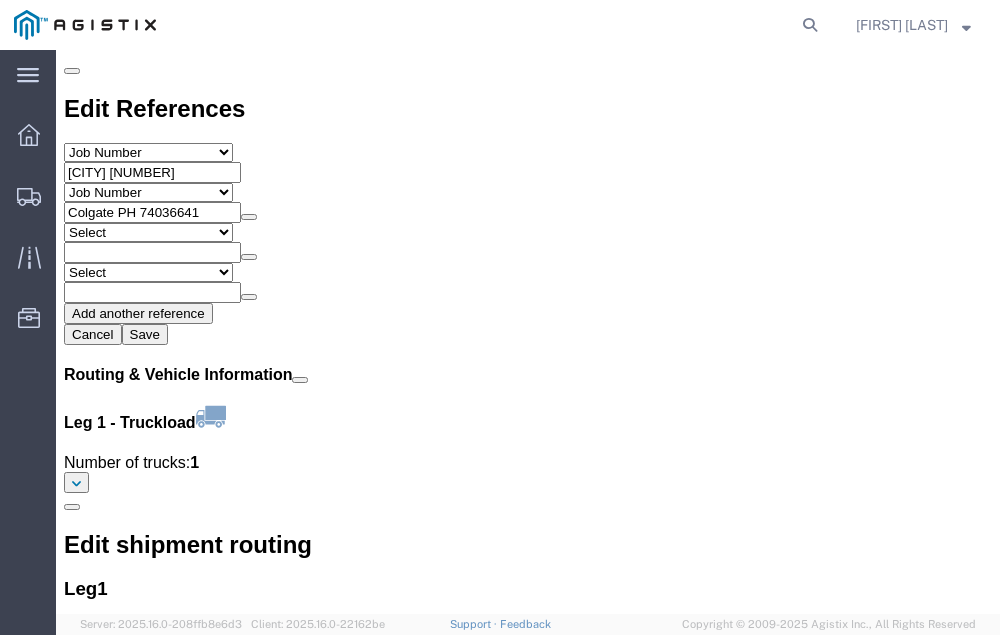 scroll, scrollTop: 2340, scrollLeft: 0, axis: vertical 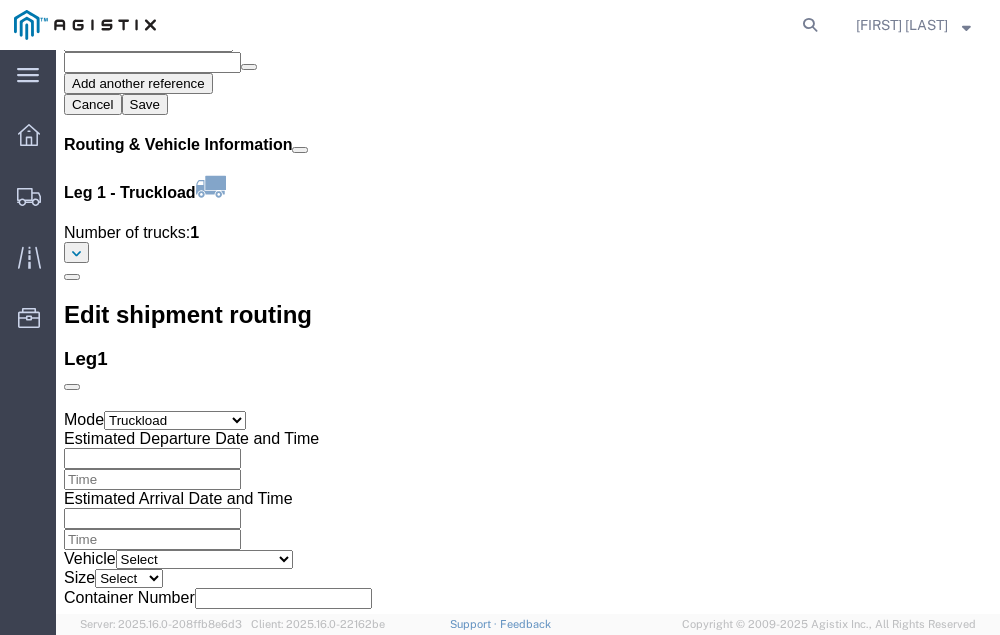 click on "Confirm" 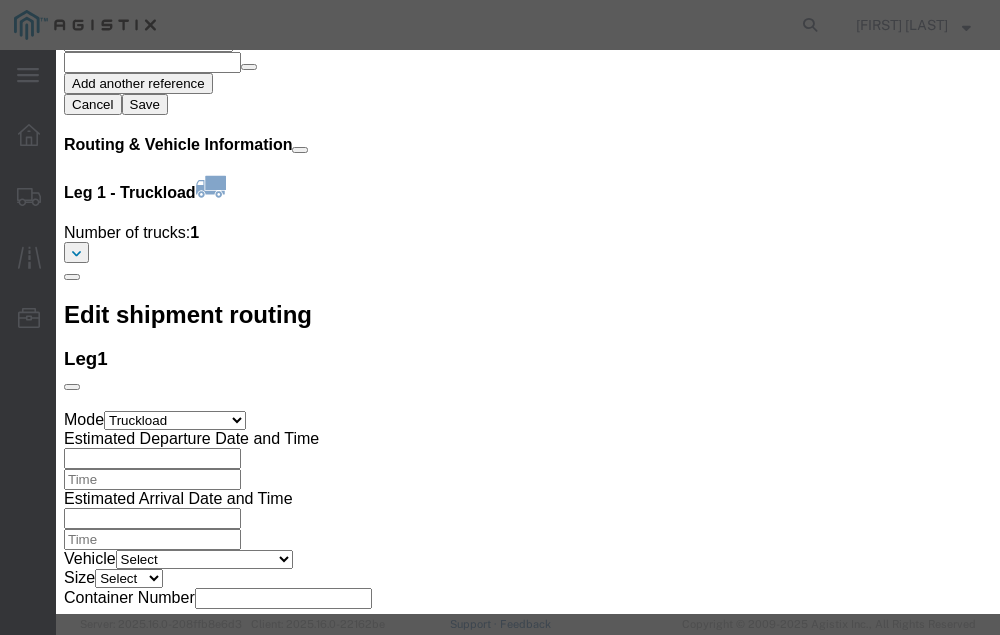 click 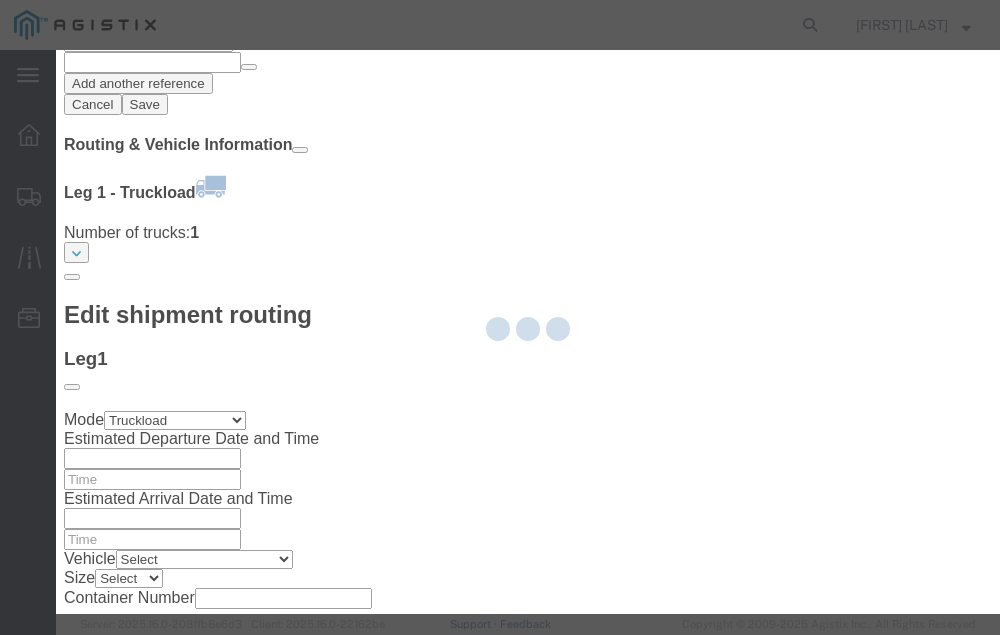 type on "[FIRST] [LAST]" 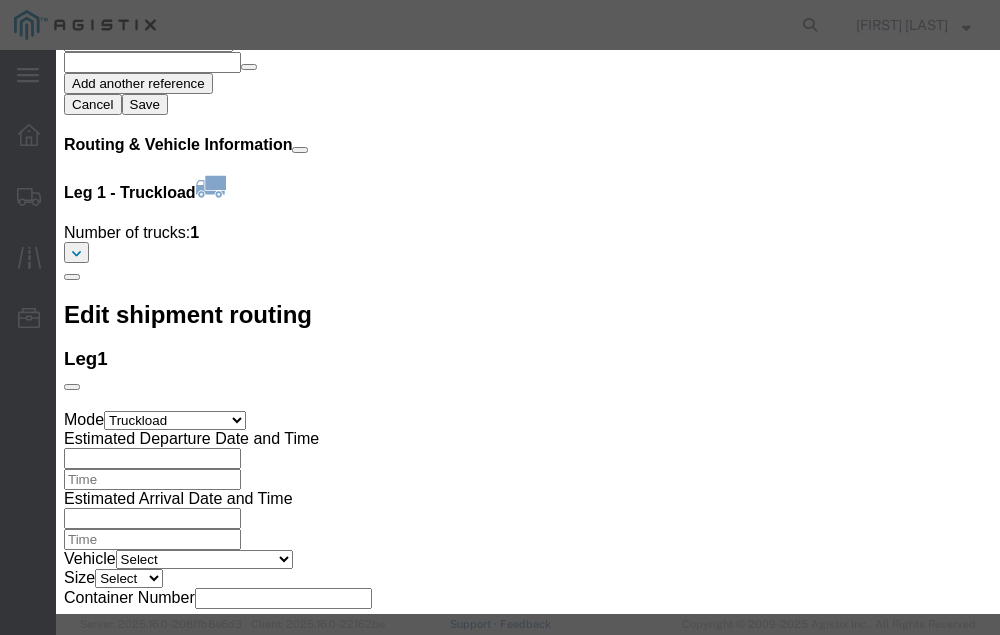 drag, startPoint x: 560, startPoint y: 291, endPoint x: 504, endPoint y: 241, distance: 75.073296 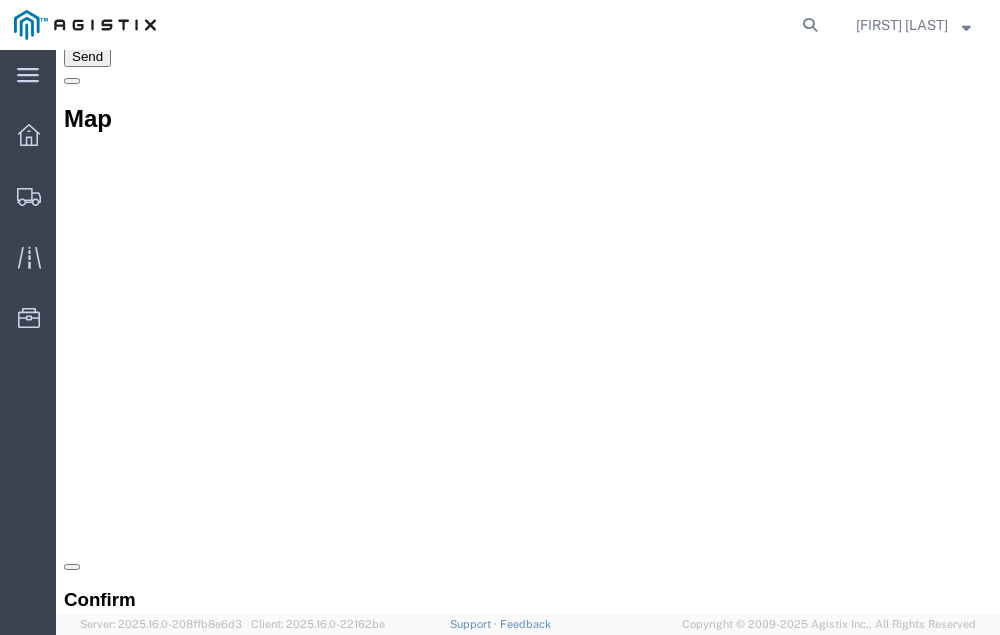 scroll, scrollTop: 0, scrollLeft: 0, axis: both 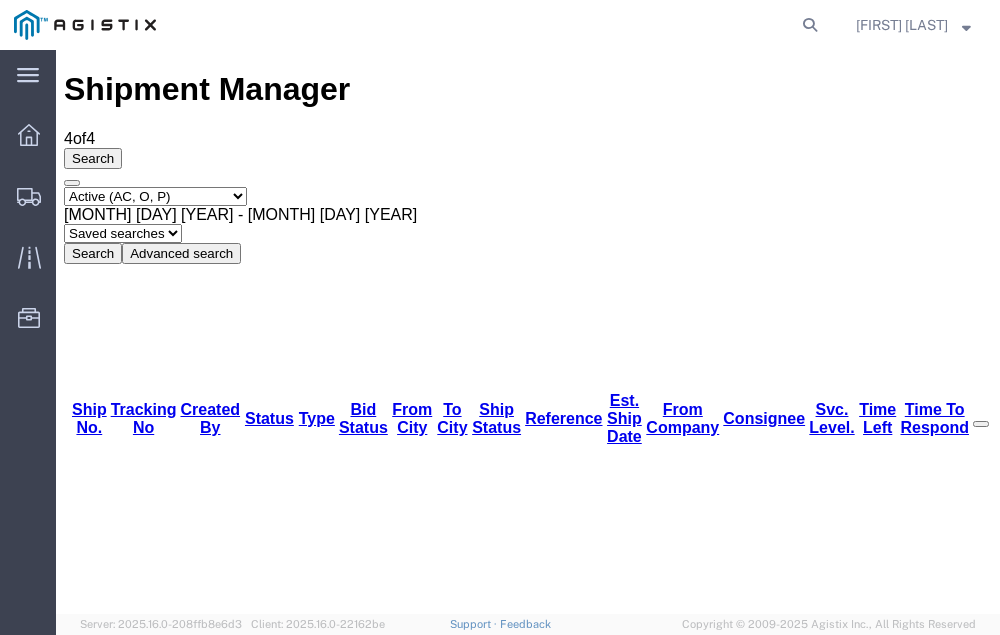 click on "[NUMBER]" at bounding box center [123, 1449] 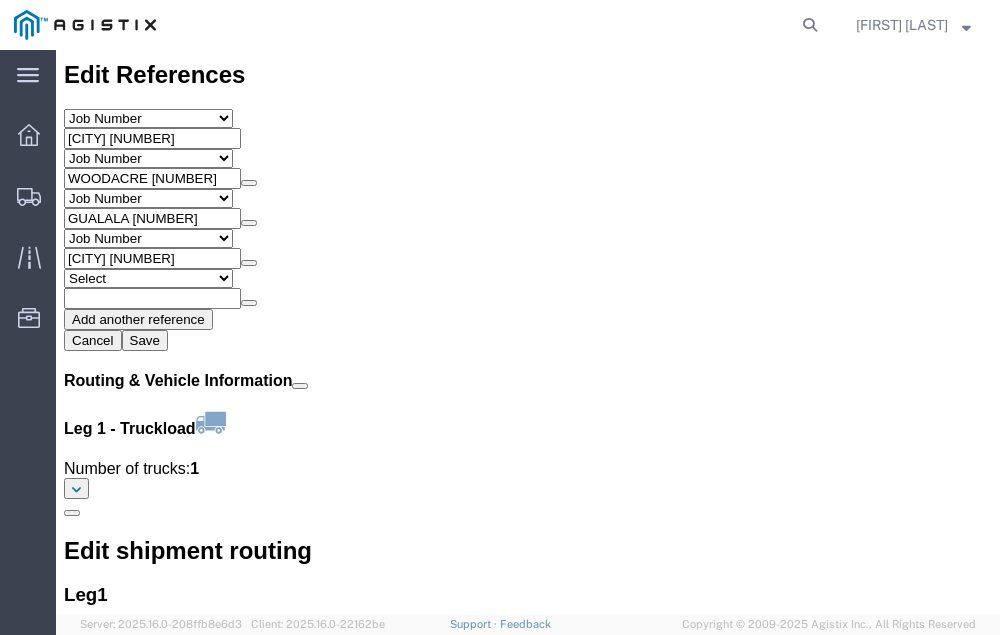 scroll, scrollTop: 2317, scrollLeft: 0, axis: vertical 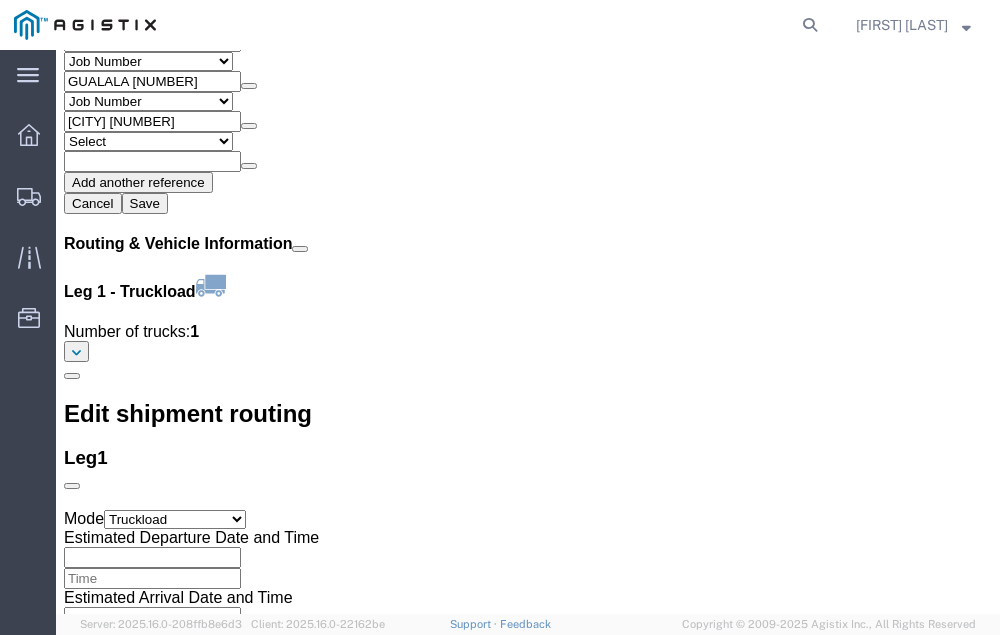 click on "Confirm" 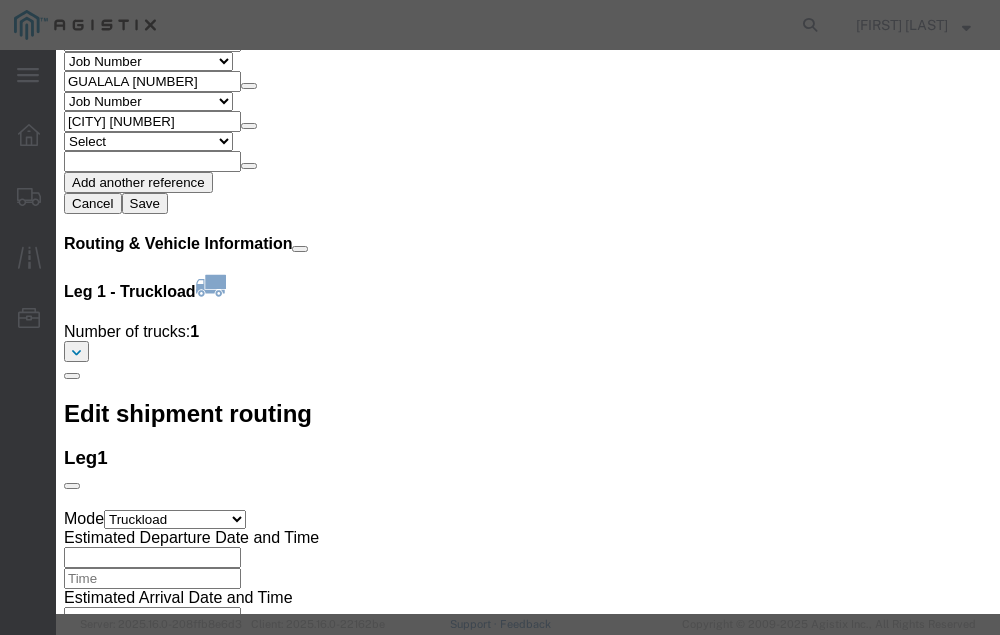 click 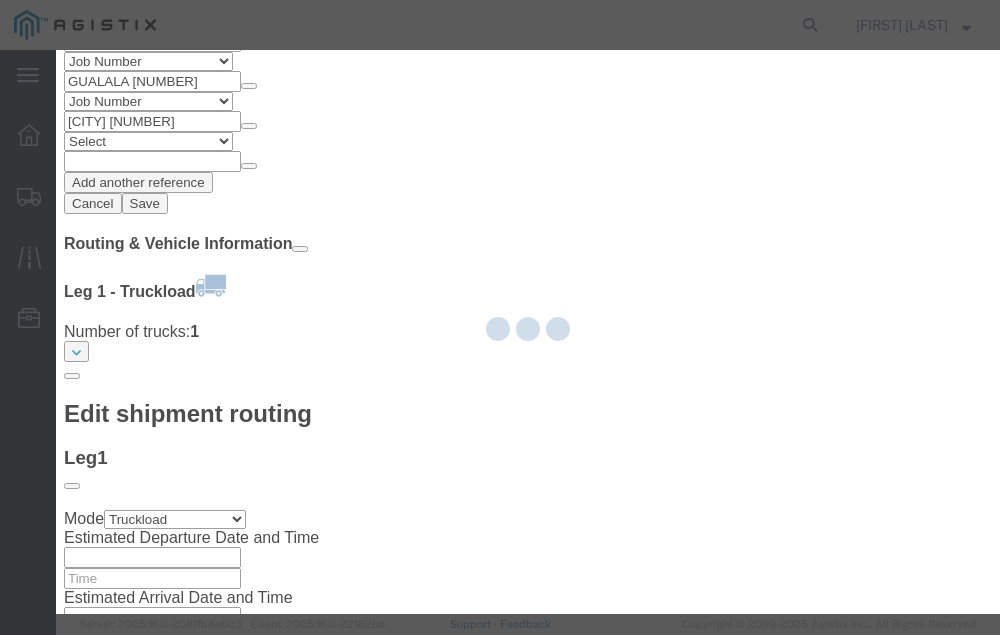 type on "[FIRST] [LAST]" 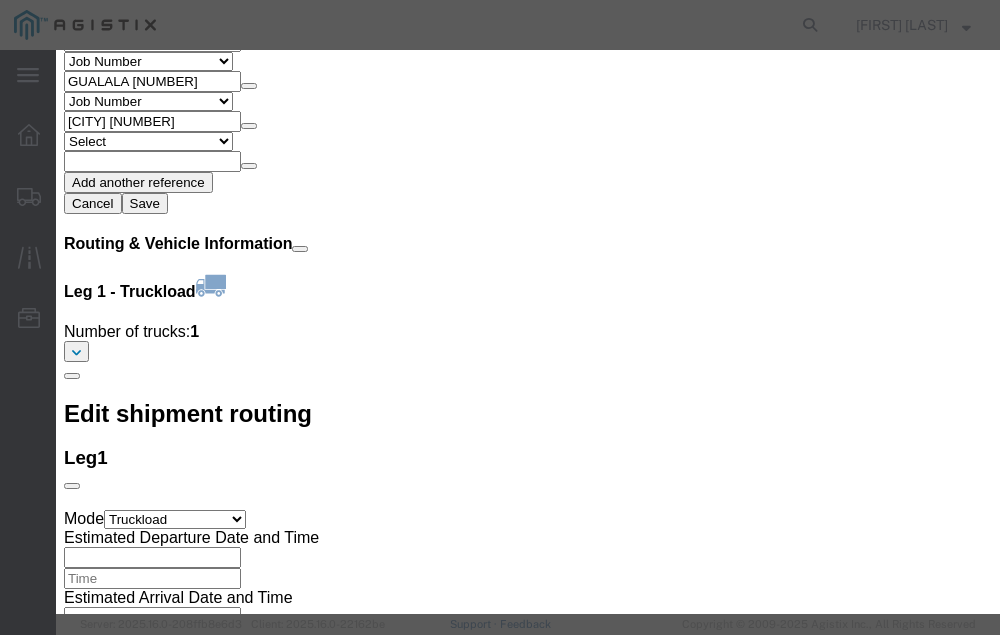 click 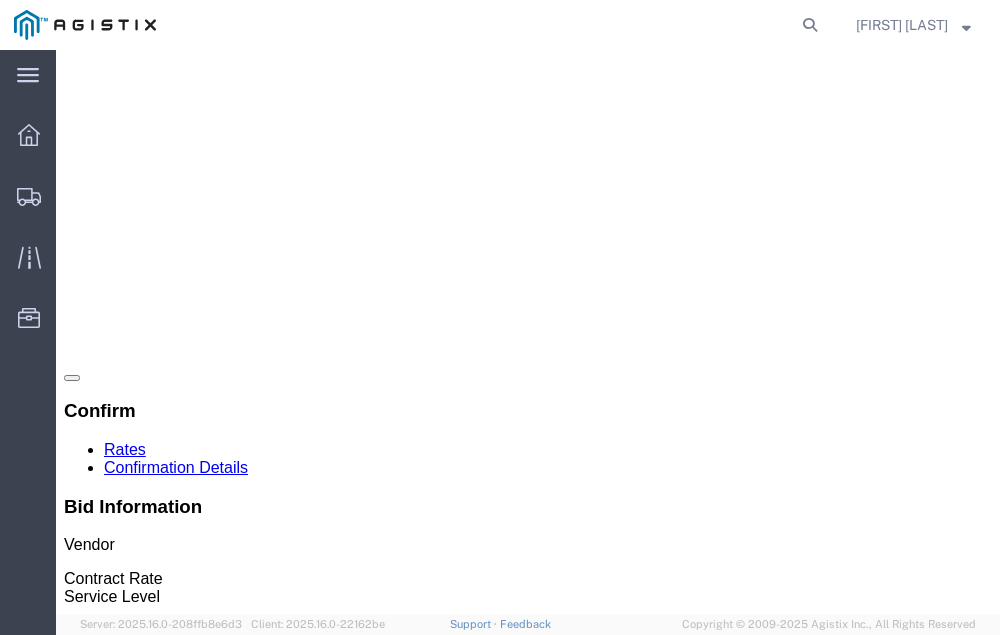 scroll, scrollTop: 0, scrollLeft: 0, axis: both 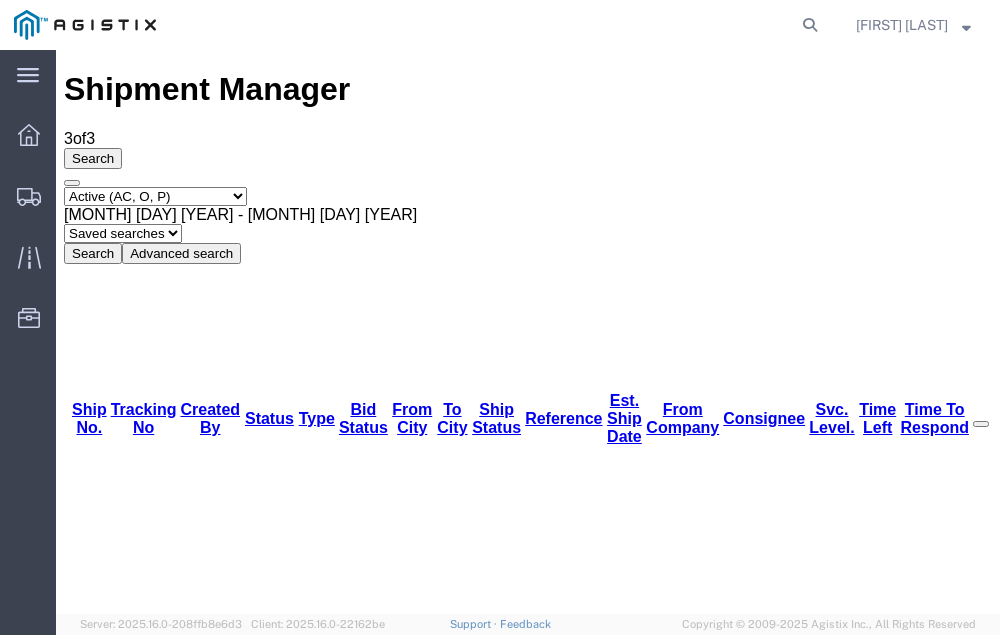 click on "[NUMBER]" at bounding box center [123, 1449] 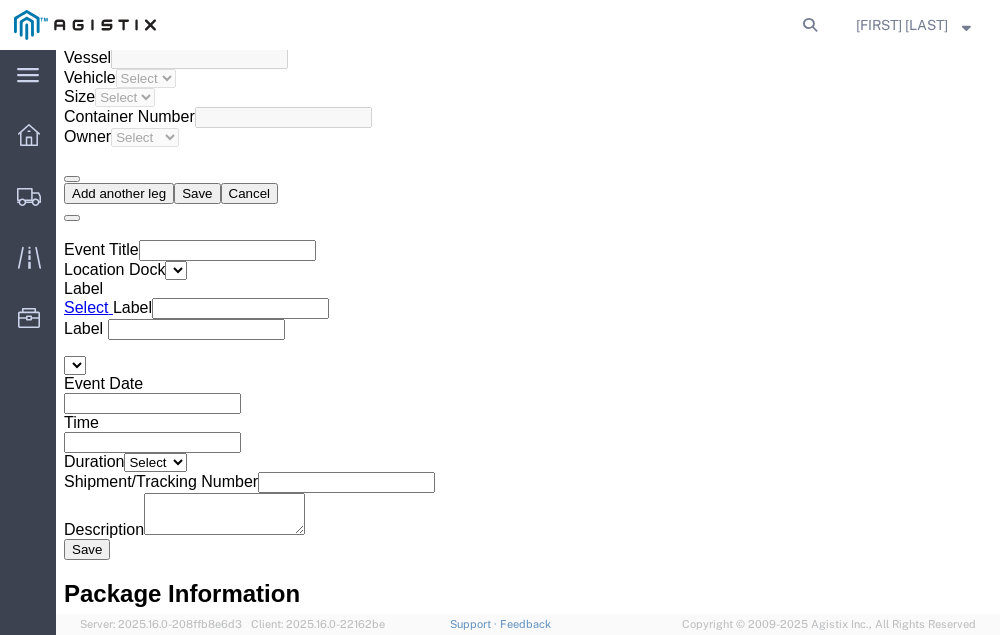 scroll, scrollTop: 3592, scrollLeft: 0, axis: vertical 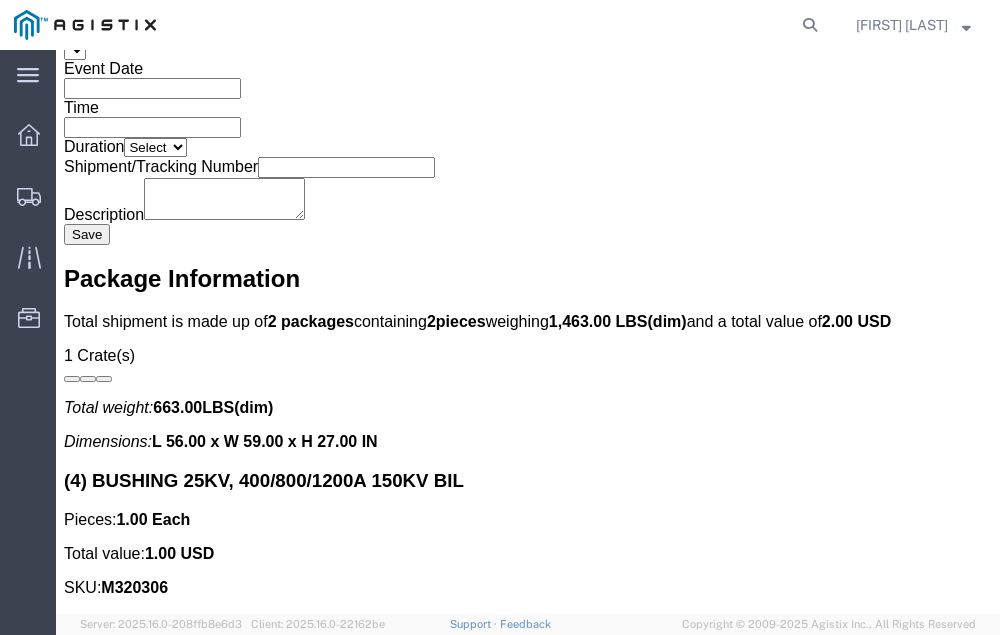 click on "Confirm" 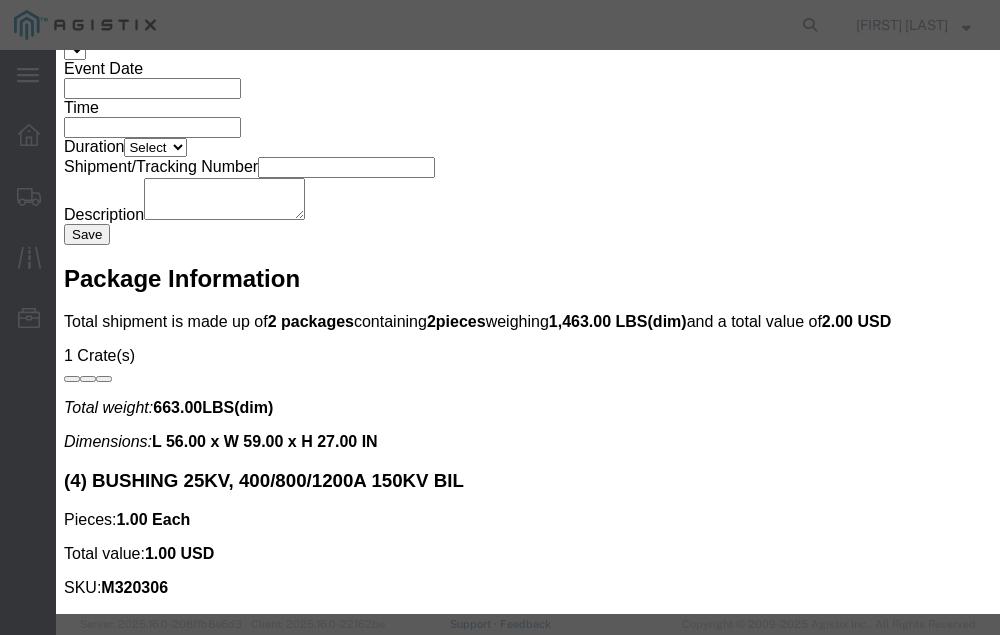 click 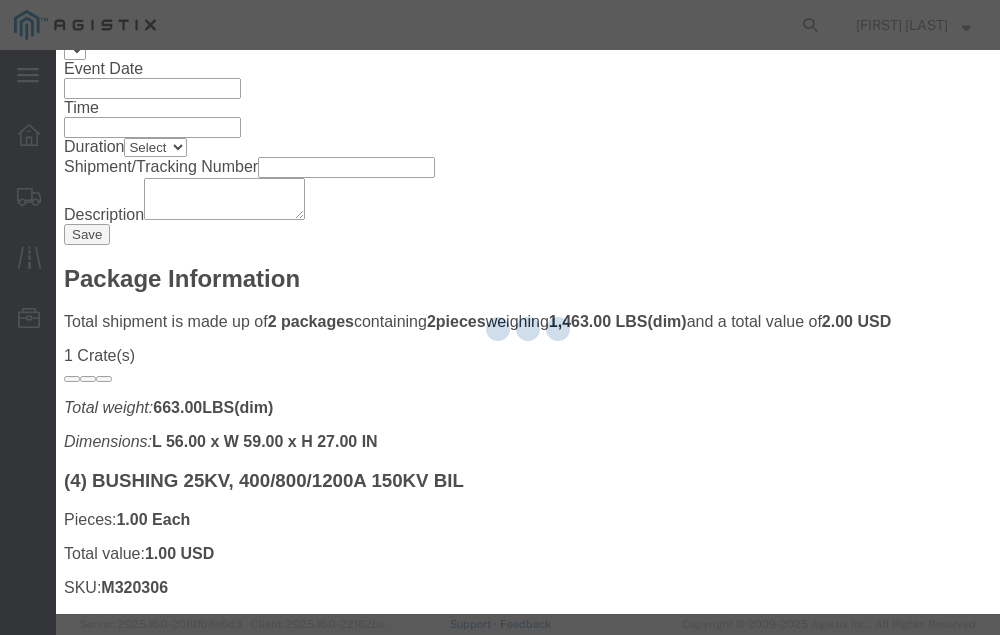 type on "[FIRST] [LAST]" 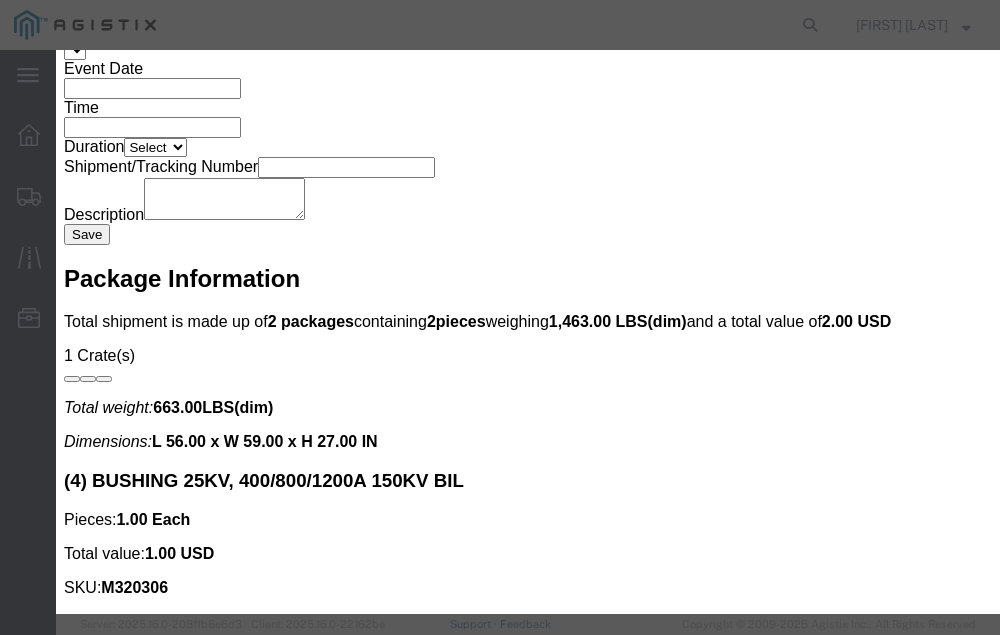 click 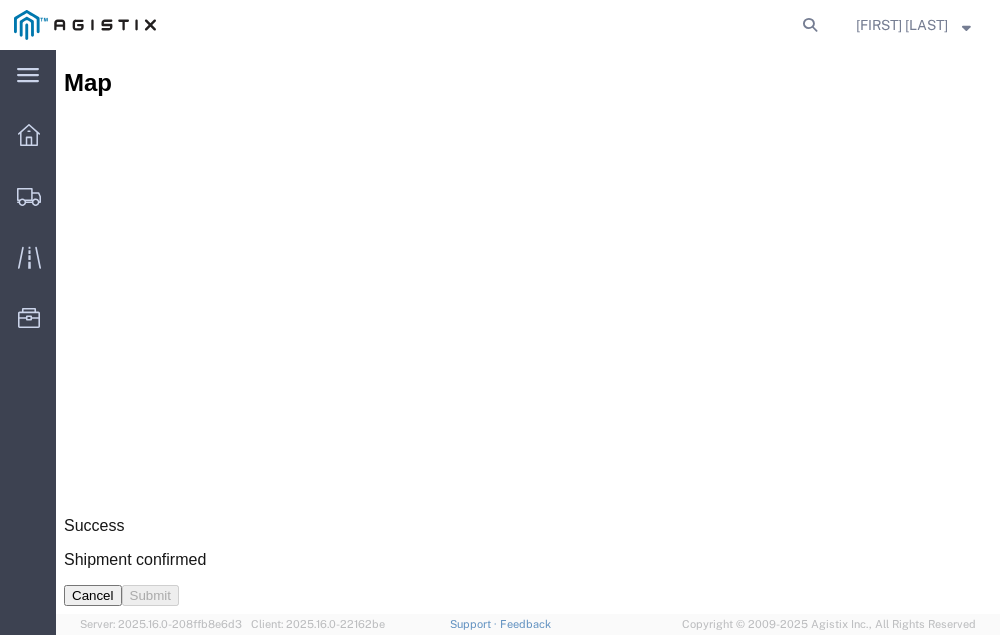 scroll, scrollTop: 0, scrollLeft: 0, axis: both 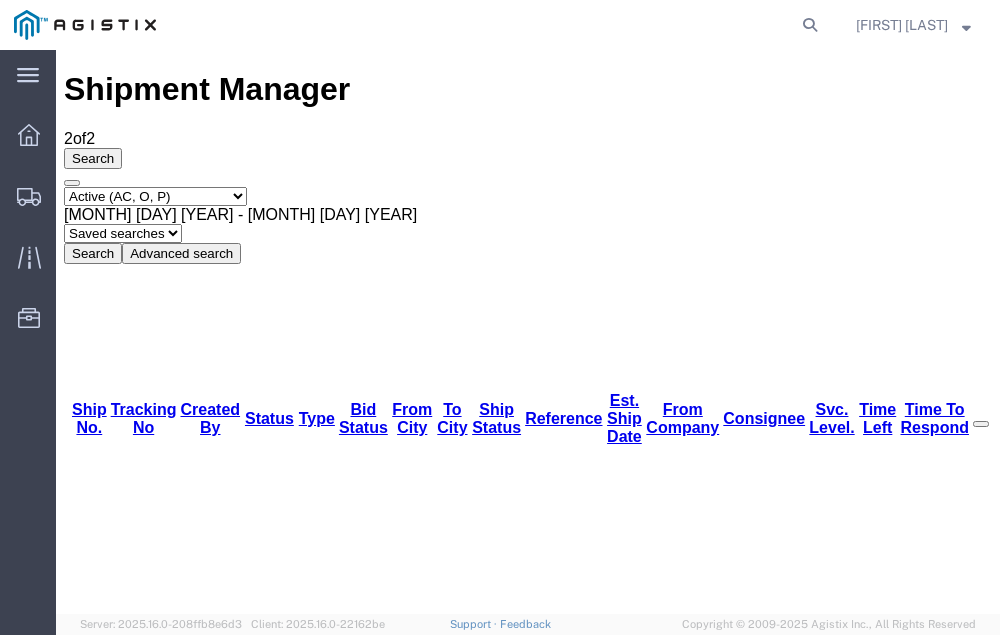 click on "[NUMBER]" at bounding box center [123, 1449] 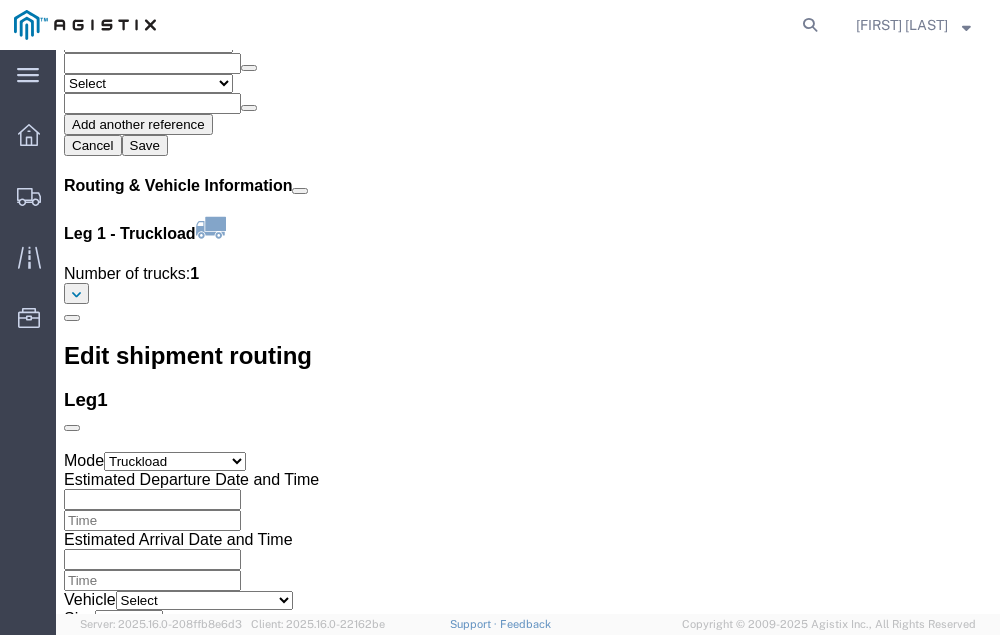scroll, scrollTop: 2298, scrollLeft: 0, axis: vertical 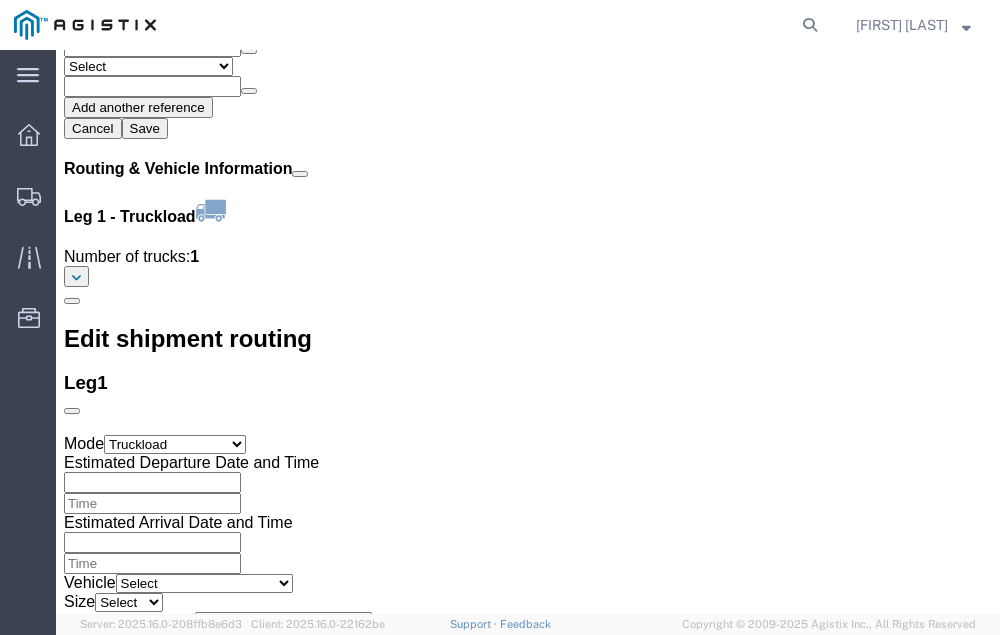 click on "Confirm" 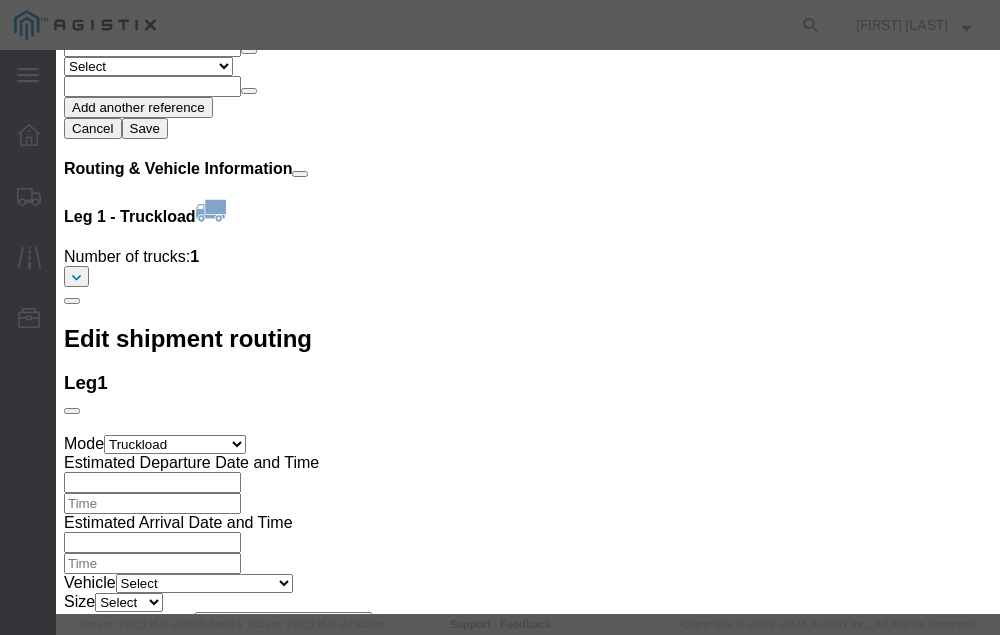 click 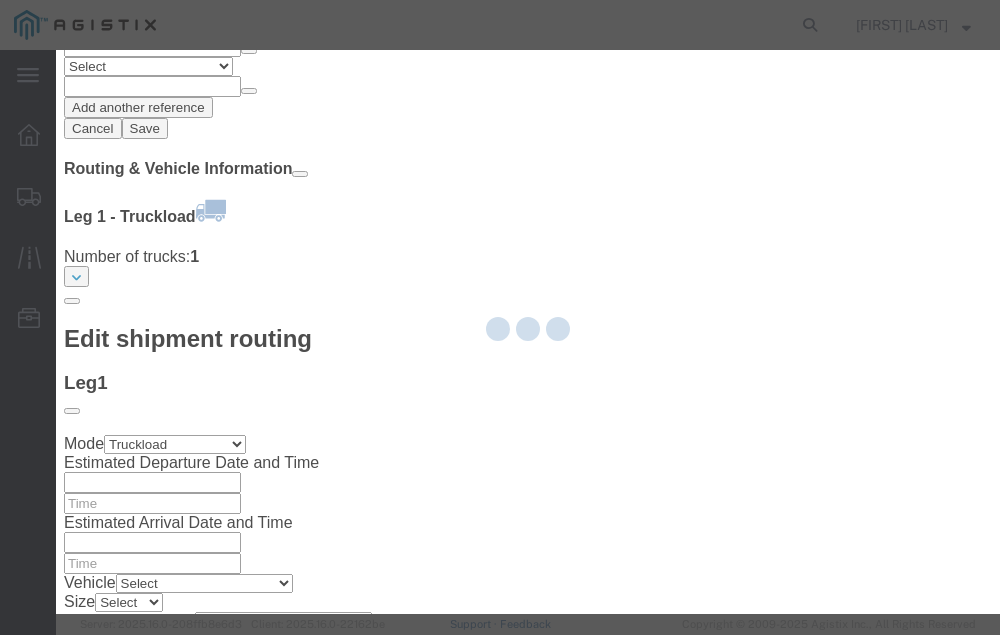 type on "[FIRST] [LAST]" 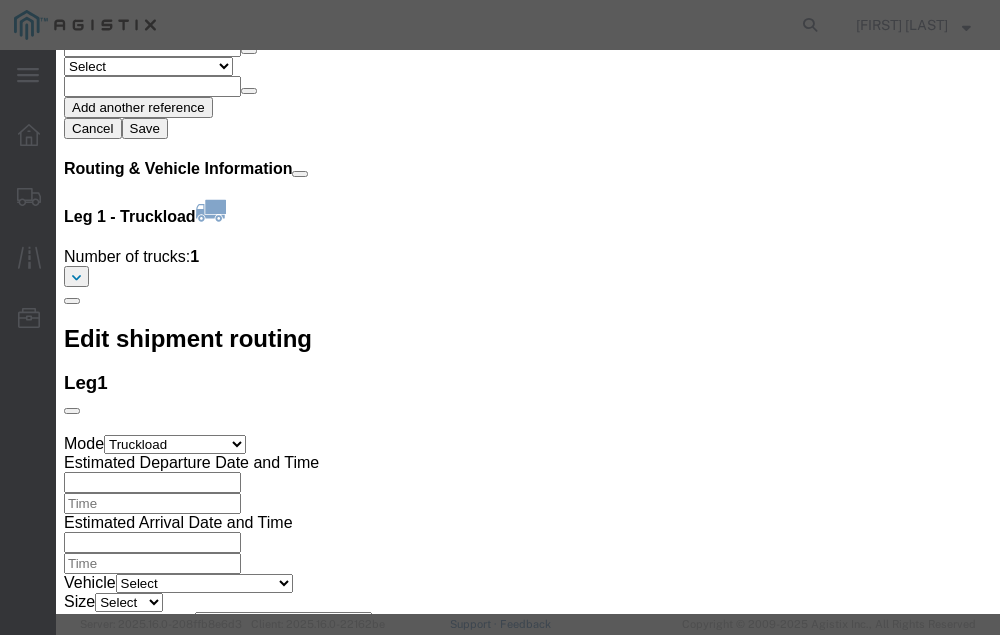 click 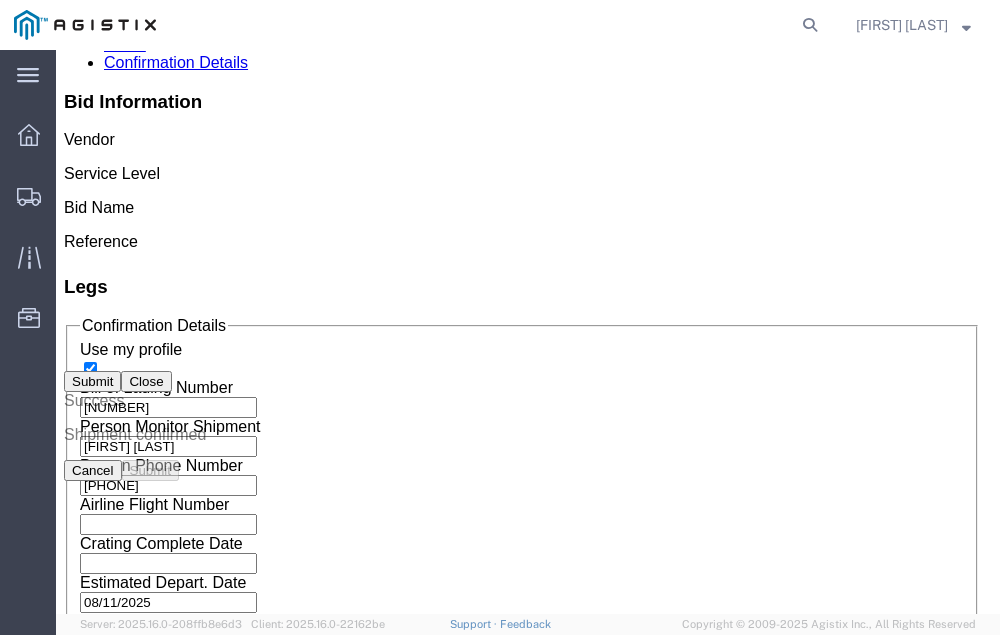 scroll, scrollTop: 0, scrollLeft: 0, axis: both 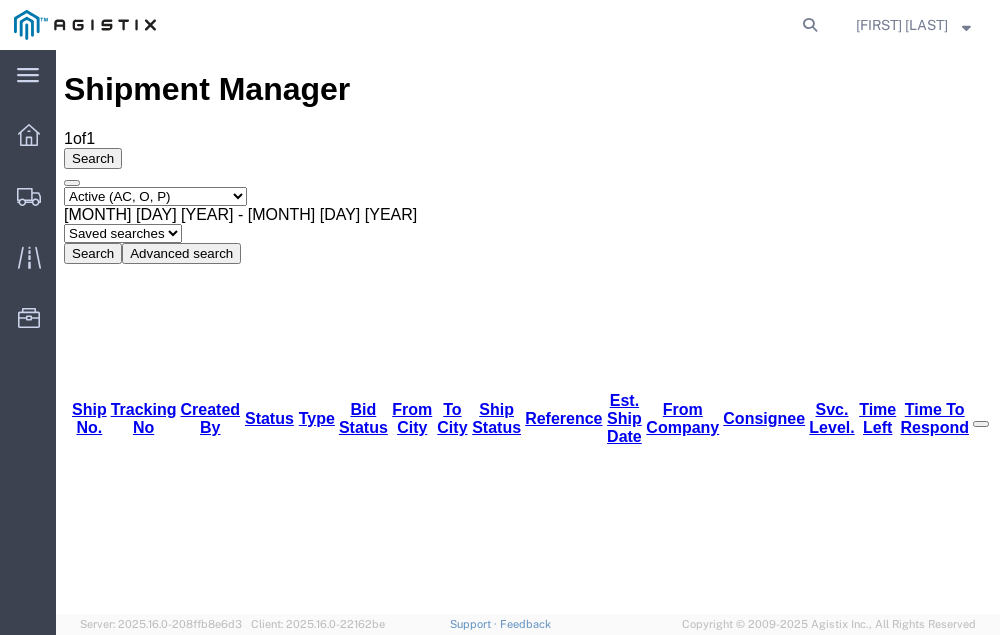 click on "56407835" at bounding box center (119, 1237) 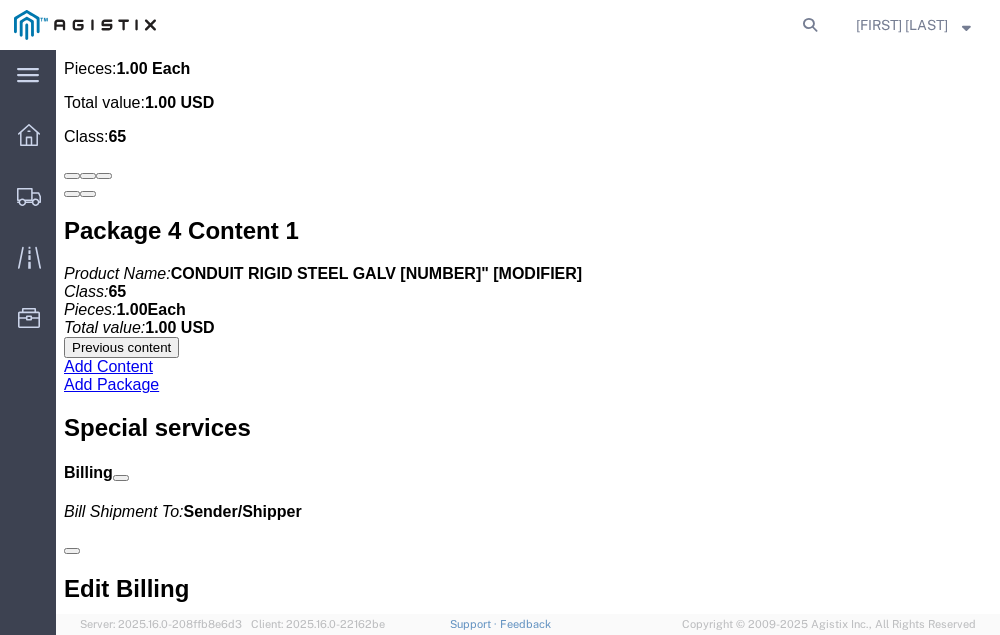 scroll, scrollTop: 5963, scrollLeft: 0, axis: vertical 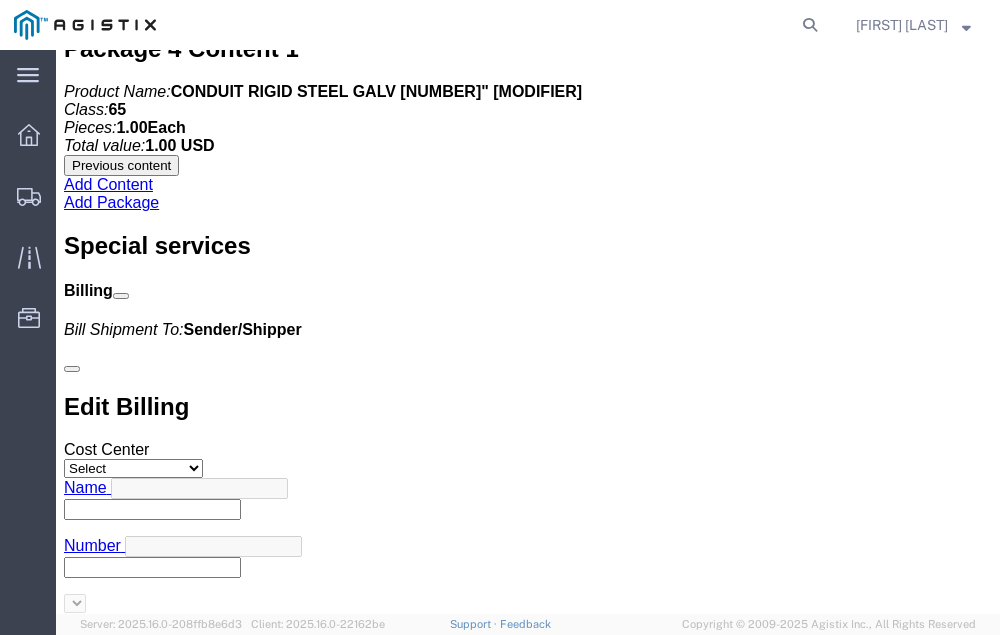 click on "Confirm" 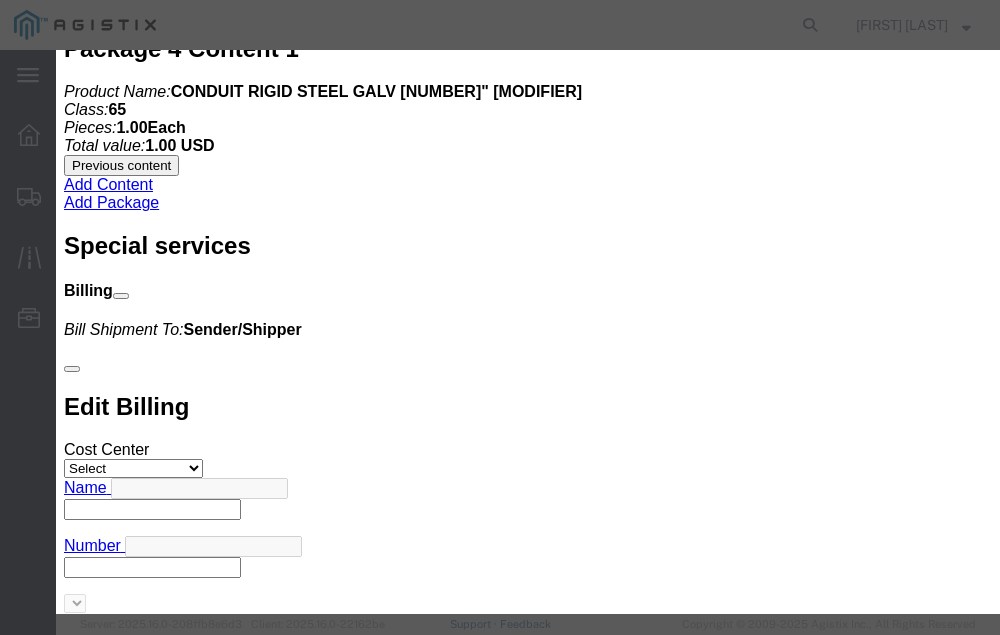 click 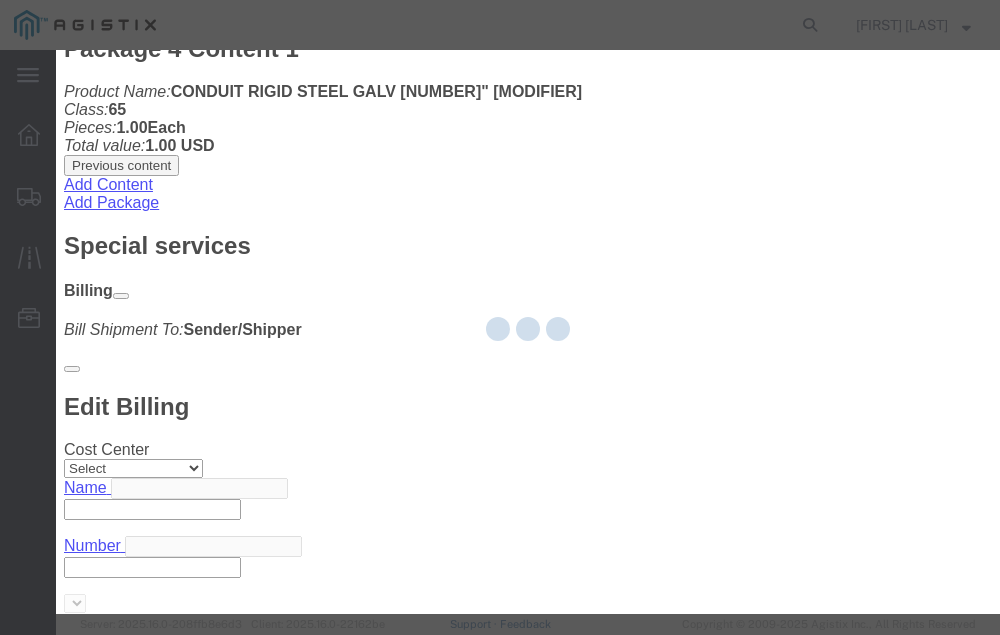 type on "[FIRST] [LAST]" 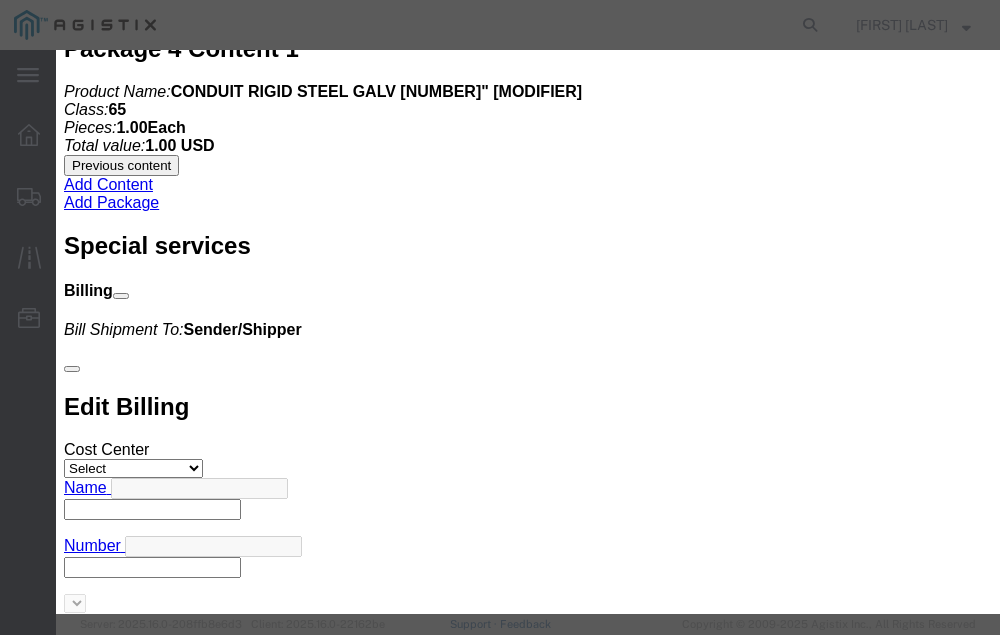 click 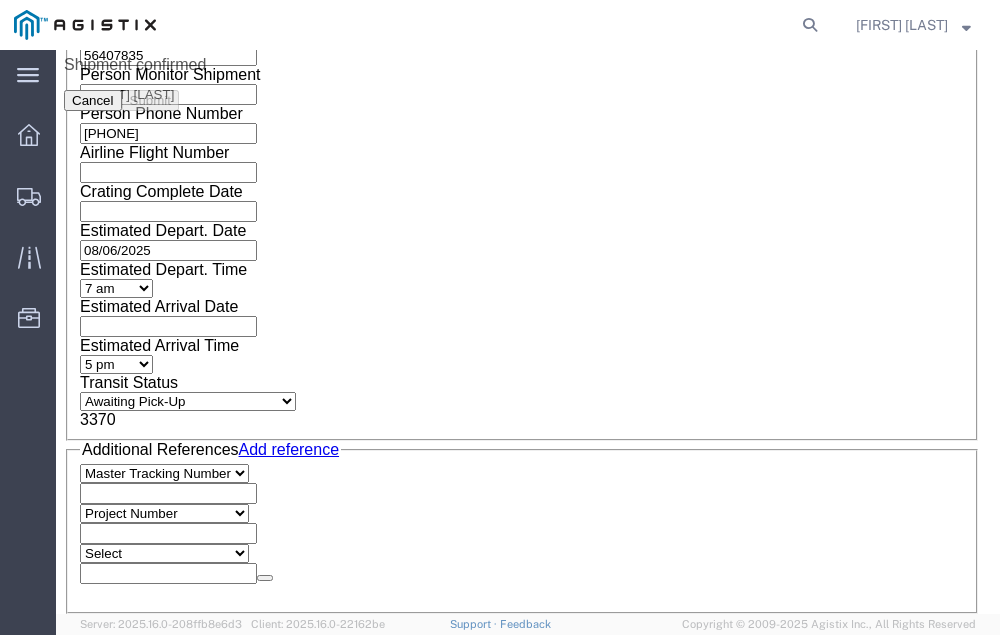 scroll, scrollTop: 0, scrollLeft: 0, axis: both 